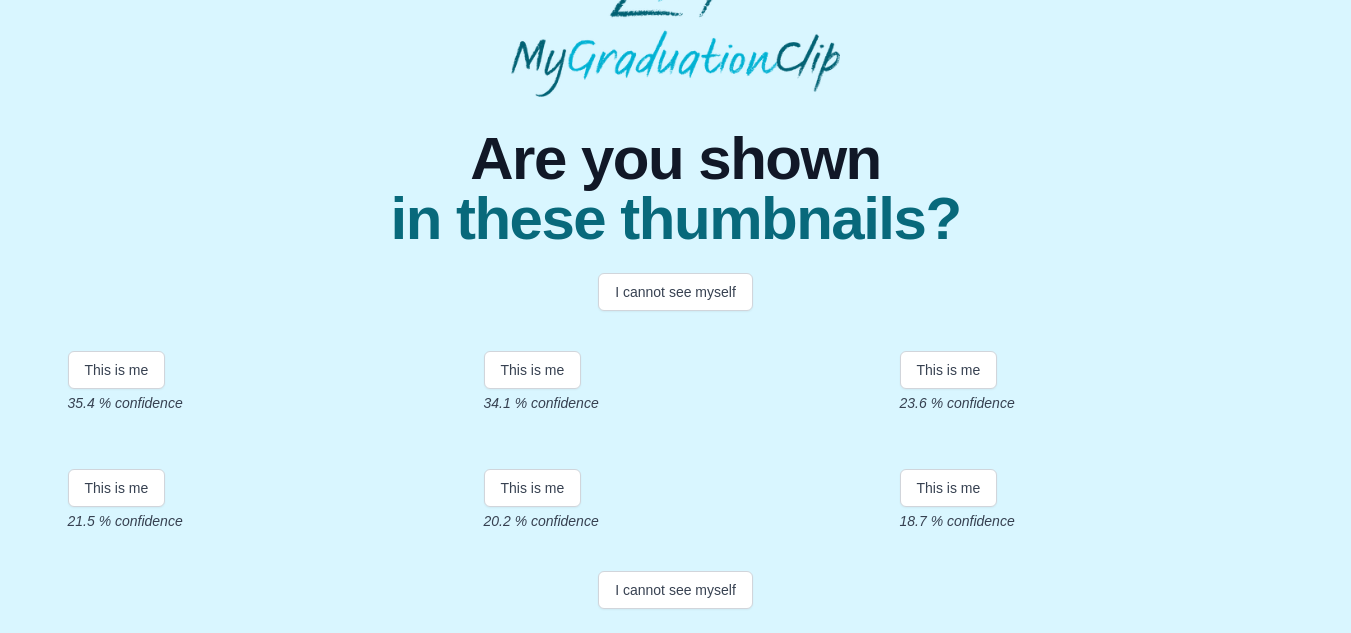scroll, scrollTop: 494, scrollLeft: 0, axis: vertical 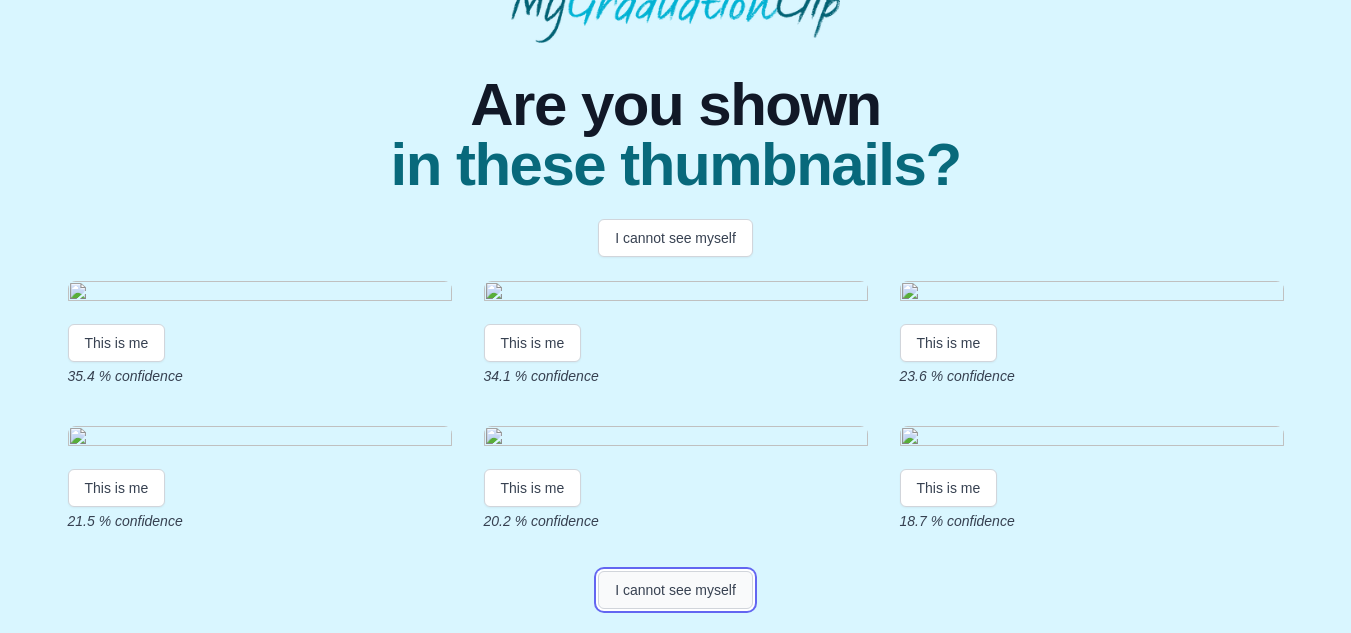 click on "I cannot see myself" at bounding box center (675, 590) 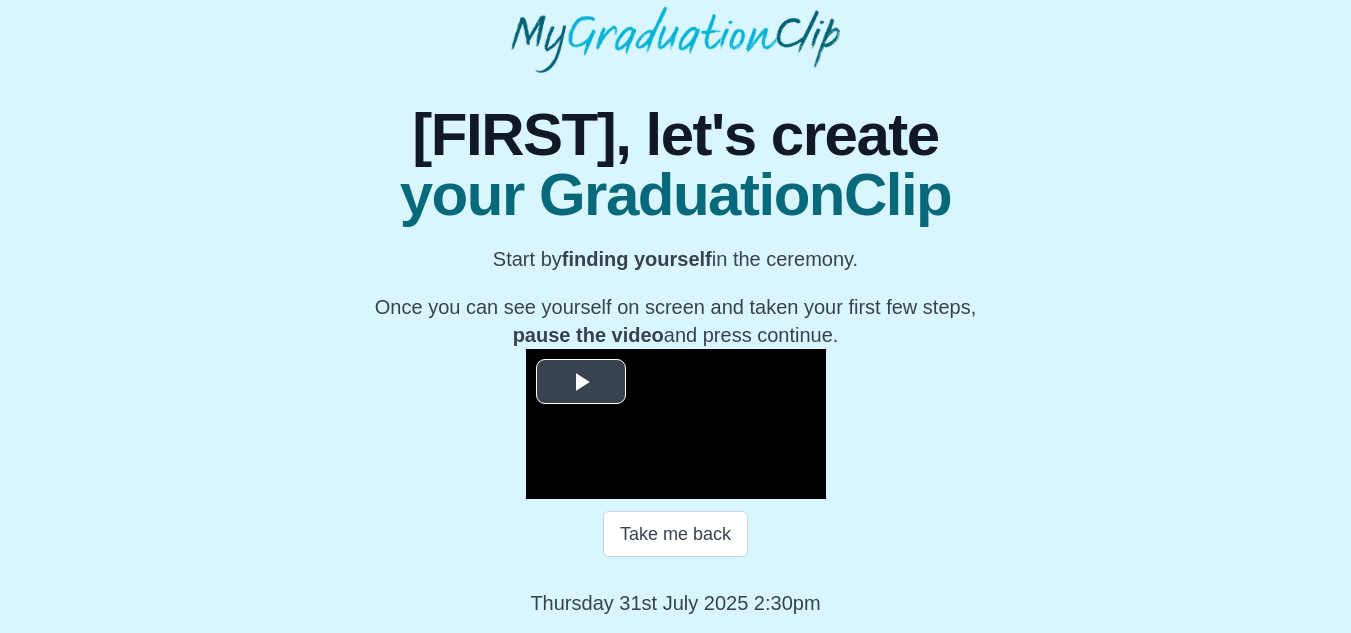 scroll, scrollTop: 377, scrollLeft: 0, axis: vertical 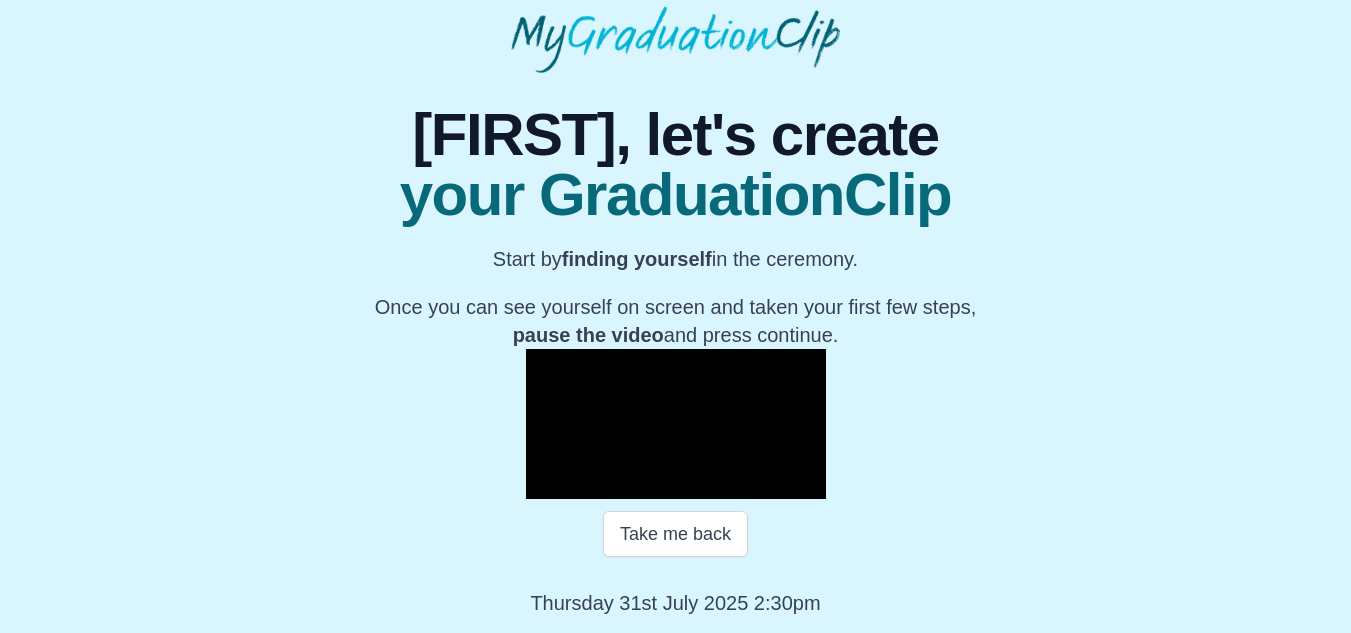 click on "Loaded : 0% 15:24 00:05 Progress : 0%" at bounding box center [696, 484] 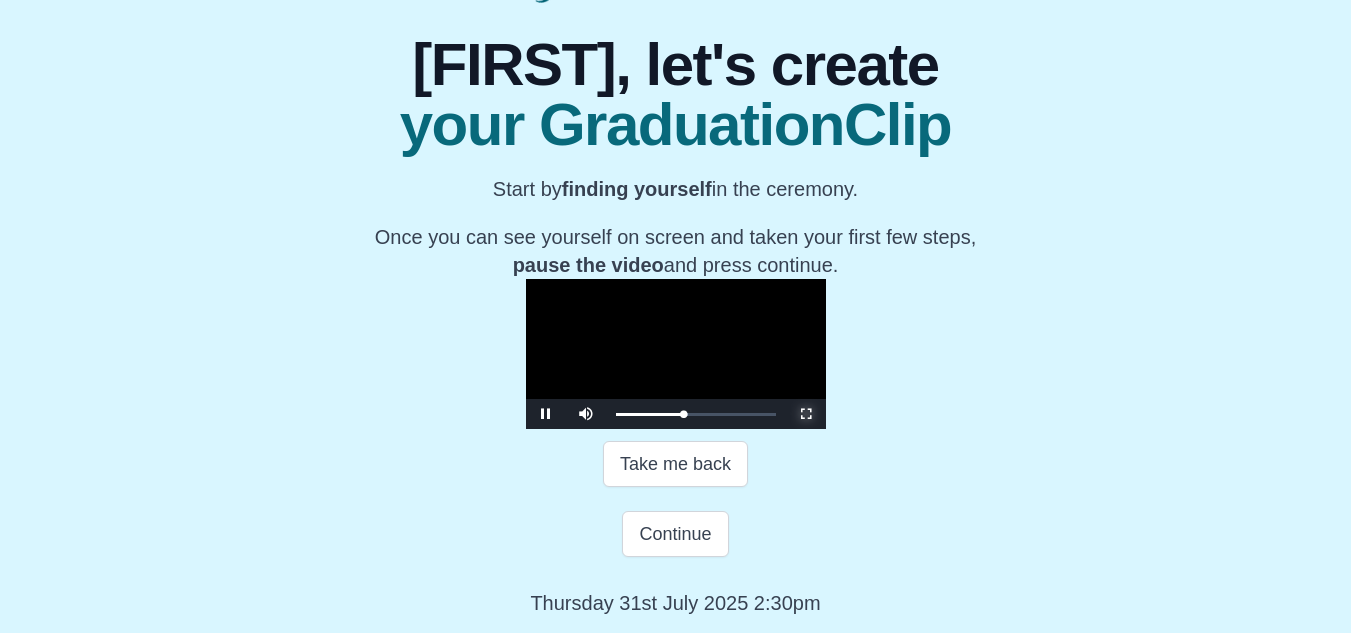 click at bounding box center (806, 414) 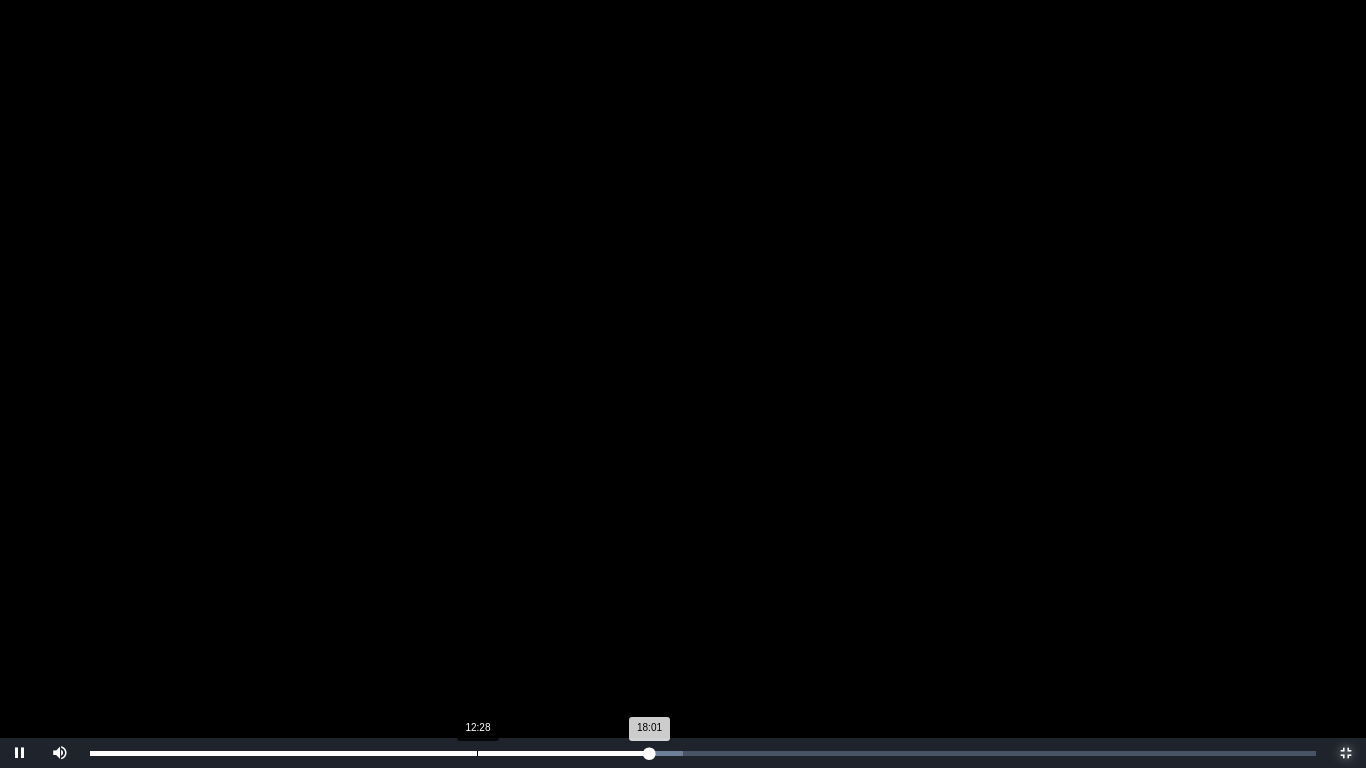 click on "12:28" at bounding box center (477, 753) 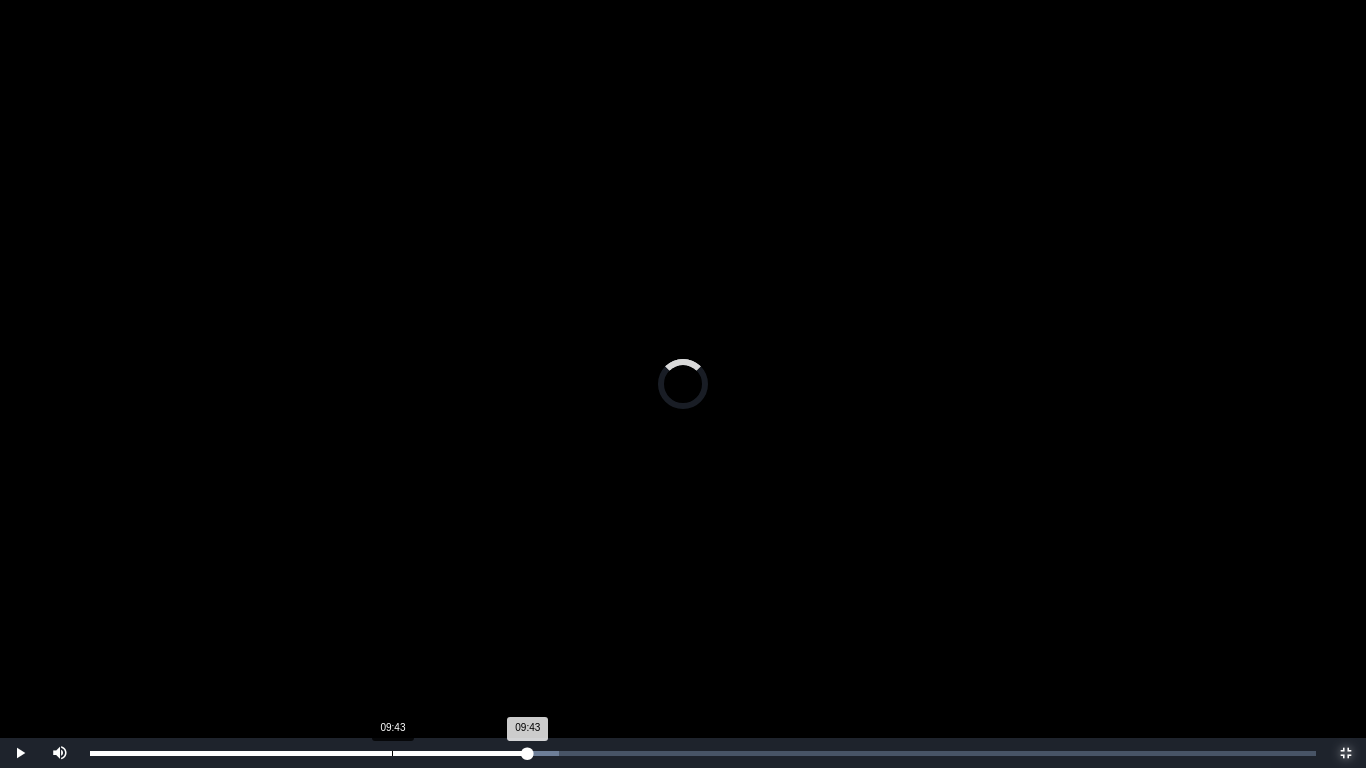 click on "09:43" at bounding box center (392, 753) 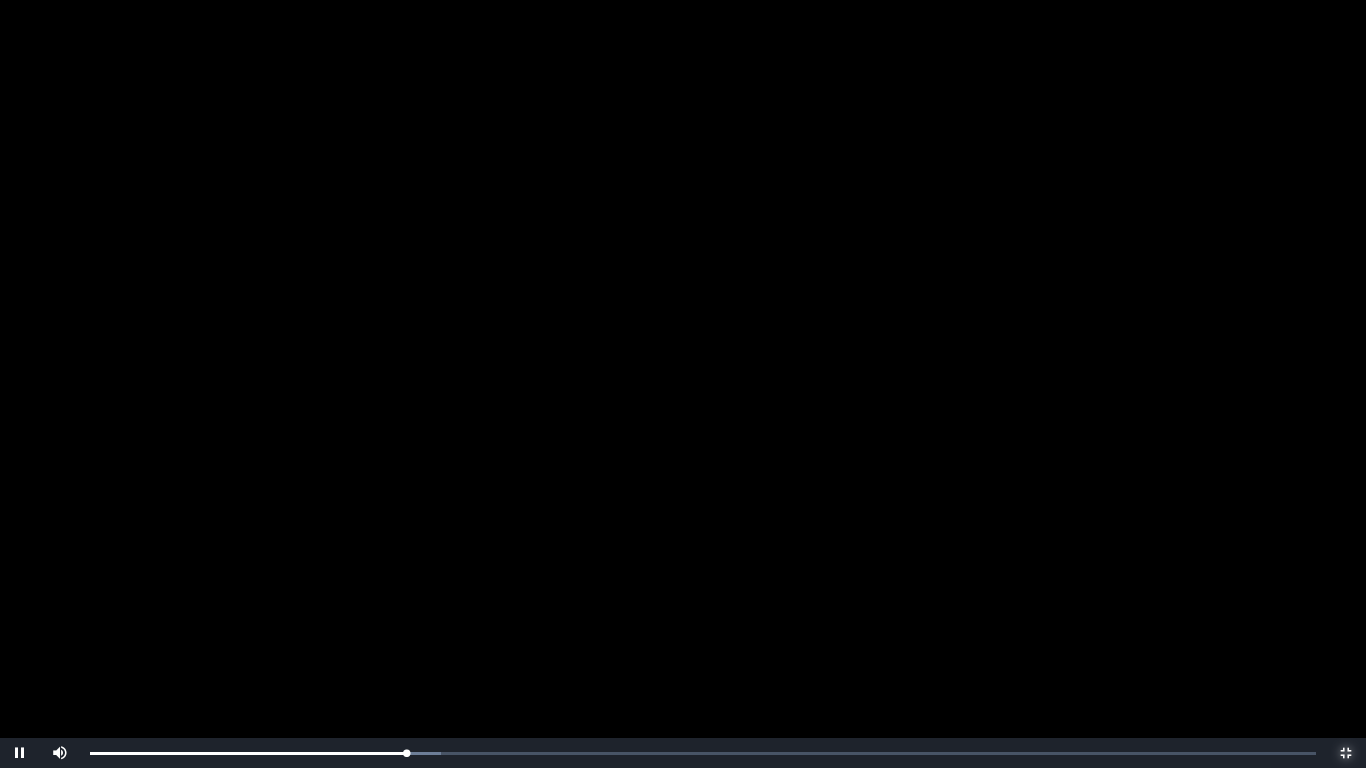 type 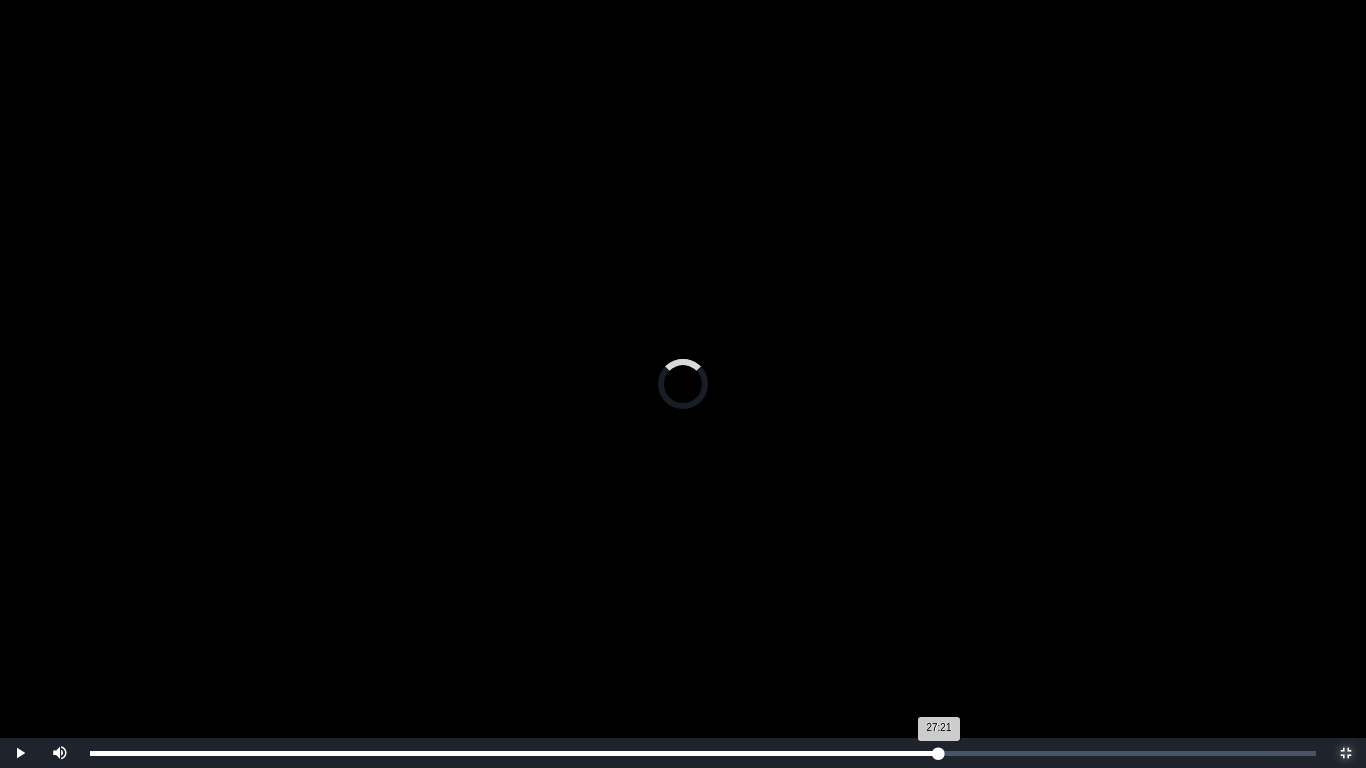 click on "Loaded : 0% 27:21 27:21 Progress : 0%" at bounding box center [703, 753] 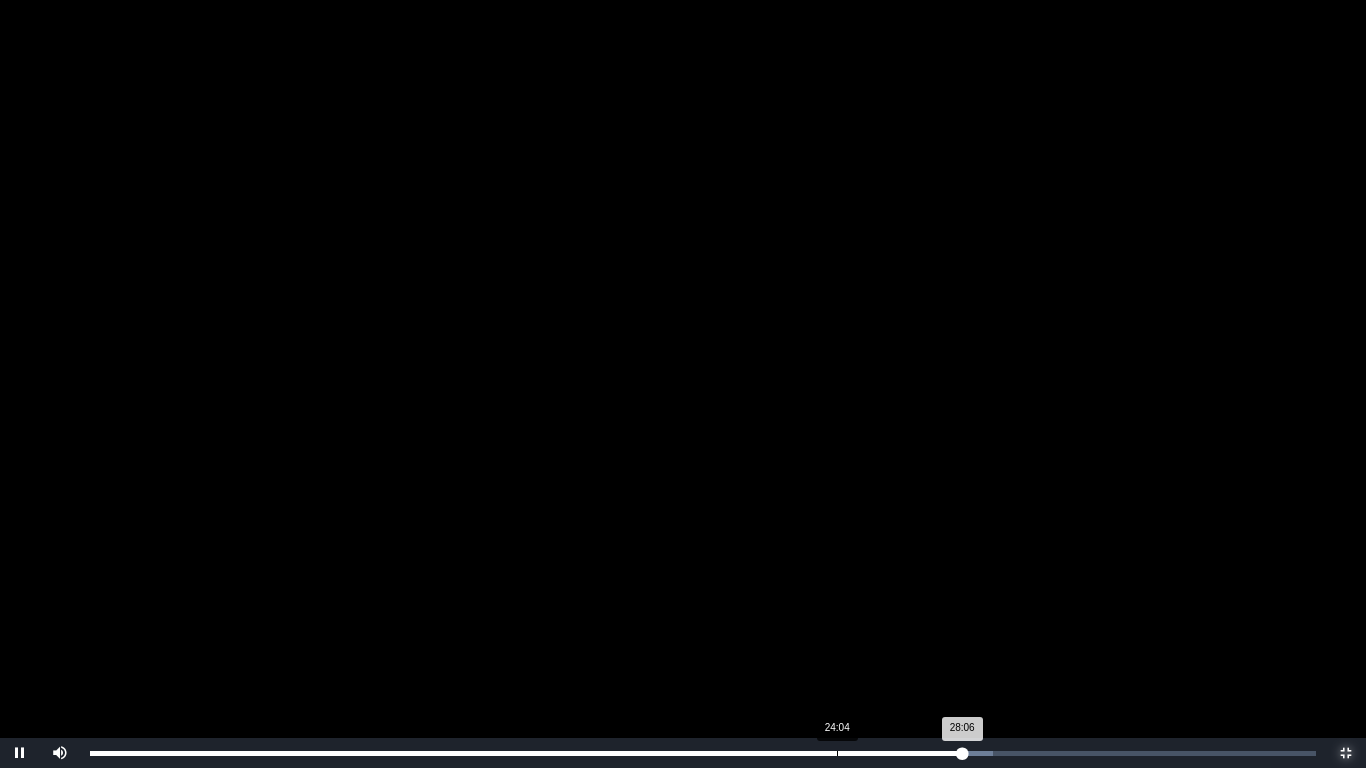 click on "Loaded : 0% 24:04 28:06 Progress : 0%" at bounding box center (703, 753) 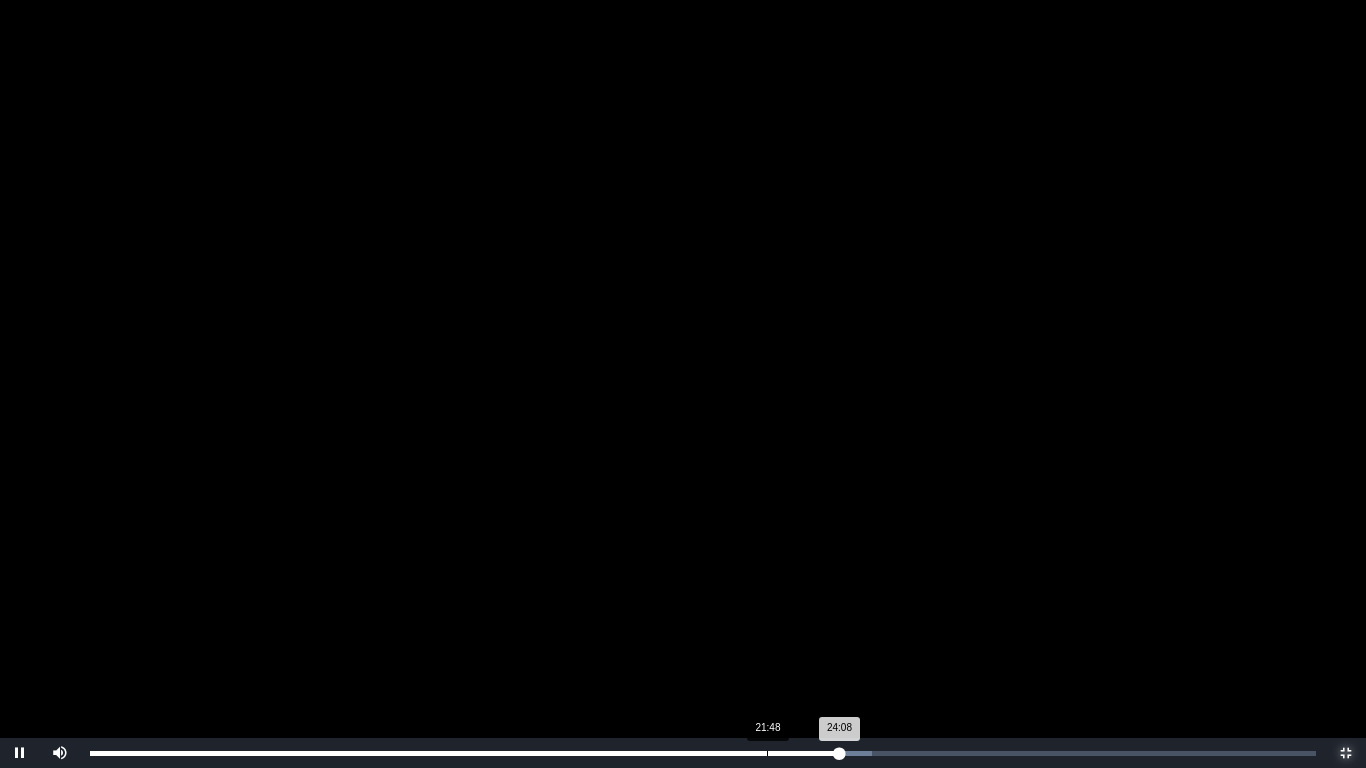 click on "Loaded : 0% 21:48 24:08 Progress : 0%" at bounding box center (703, 753) 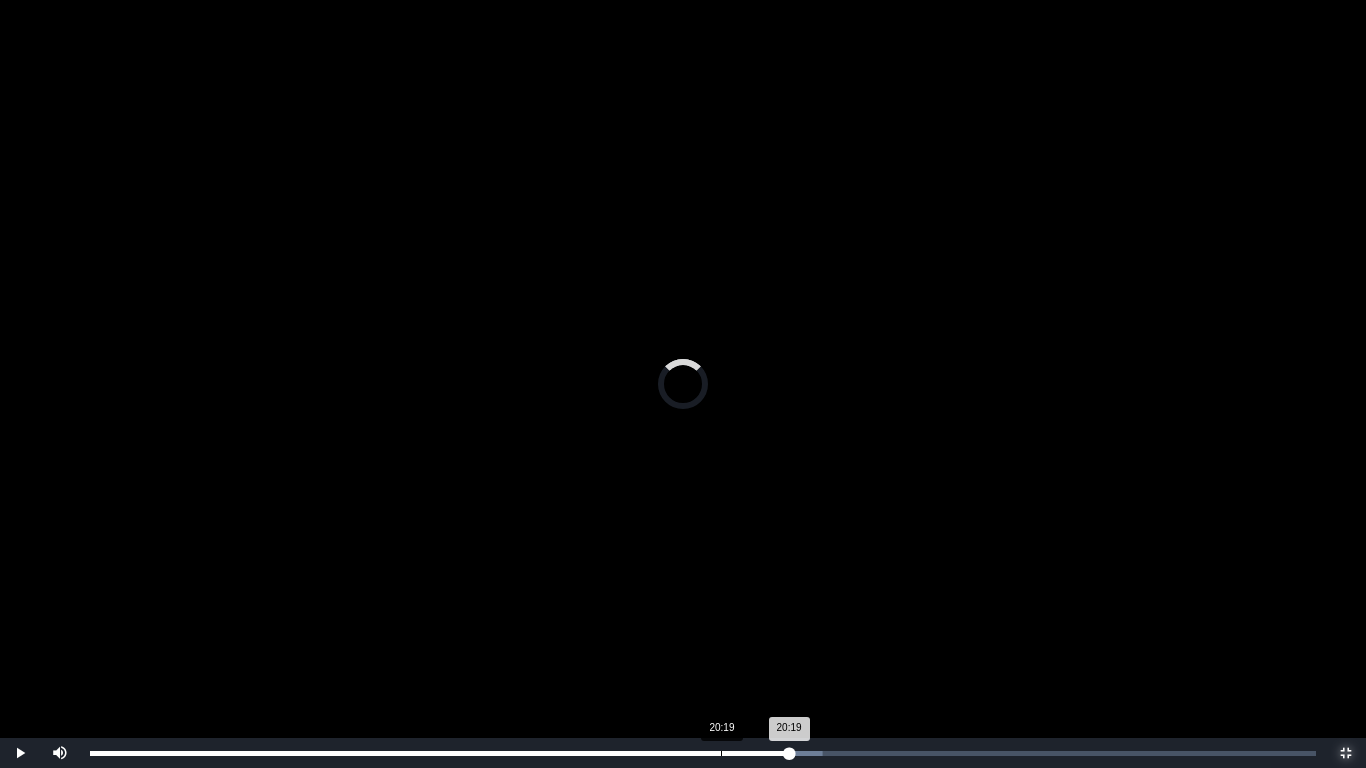 click on "Loaded : 0% 20:19 20:19 Progress : 0%" at bounding box center [703, 753] 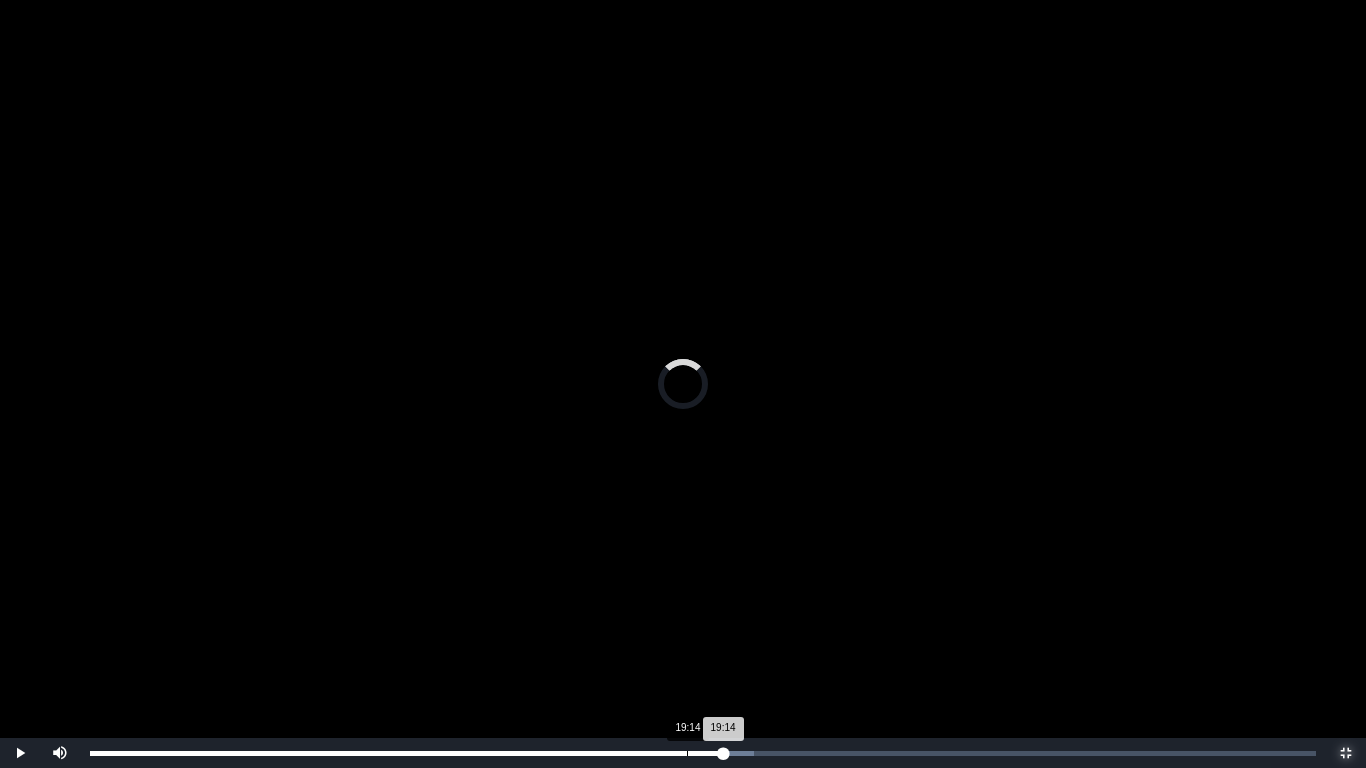 click on "Loaded : 0% 19:14 19:14 Progress : 0%" at bounding box center (703, 753) 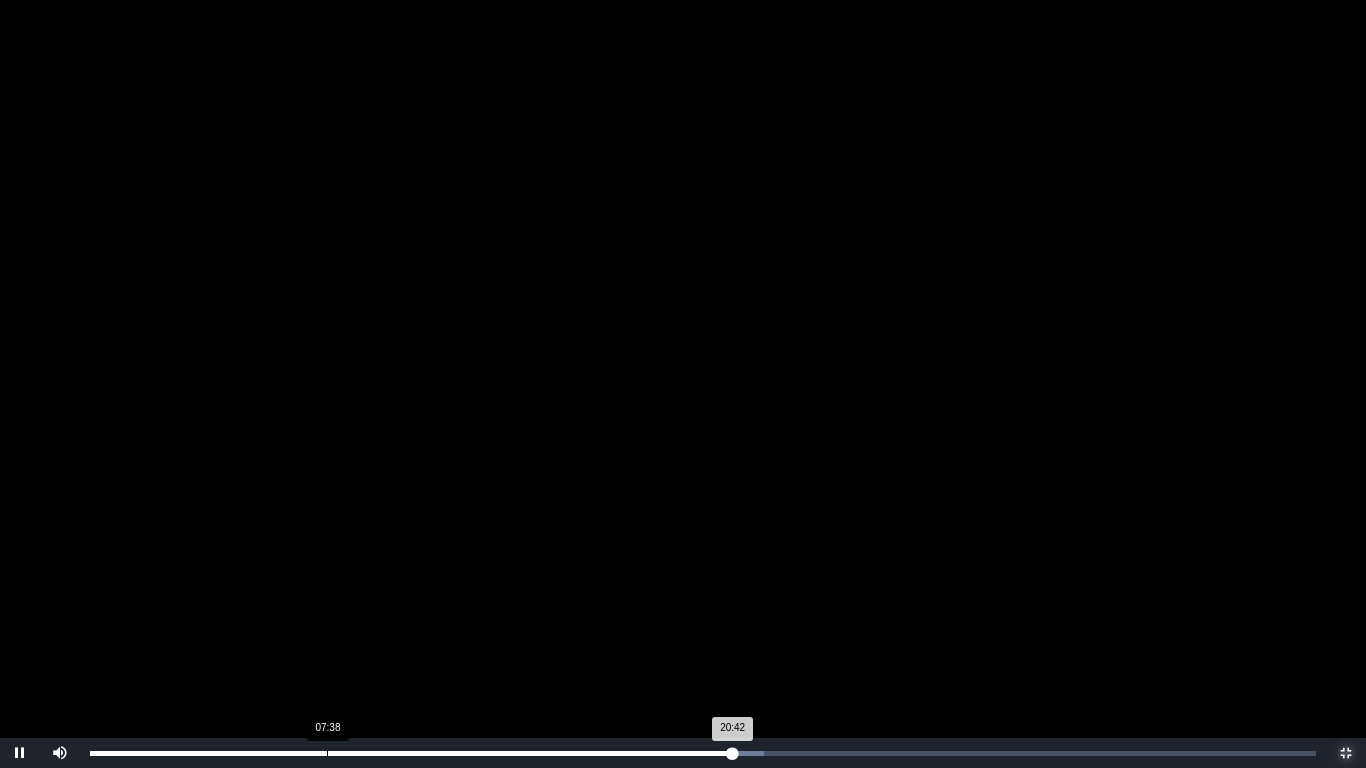 click on "Loaded : 0% 07:38 20:42 Progress : 0%" at bounding box center (703, 753) 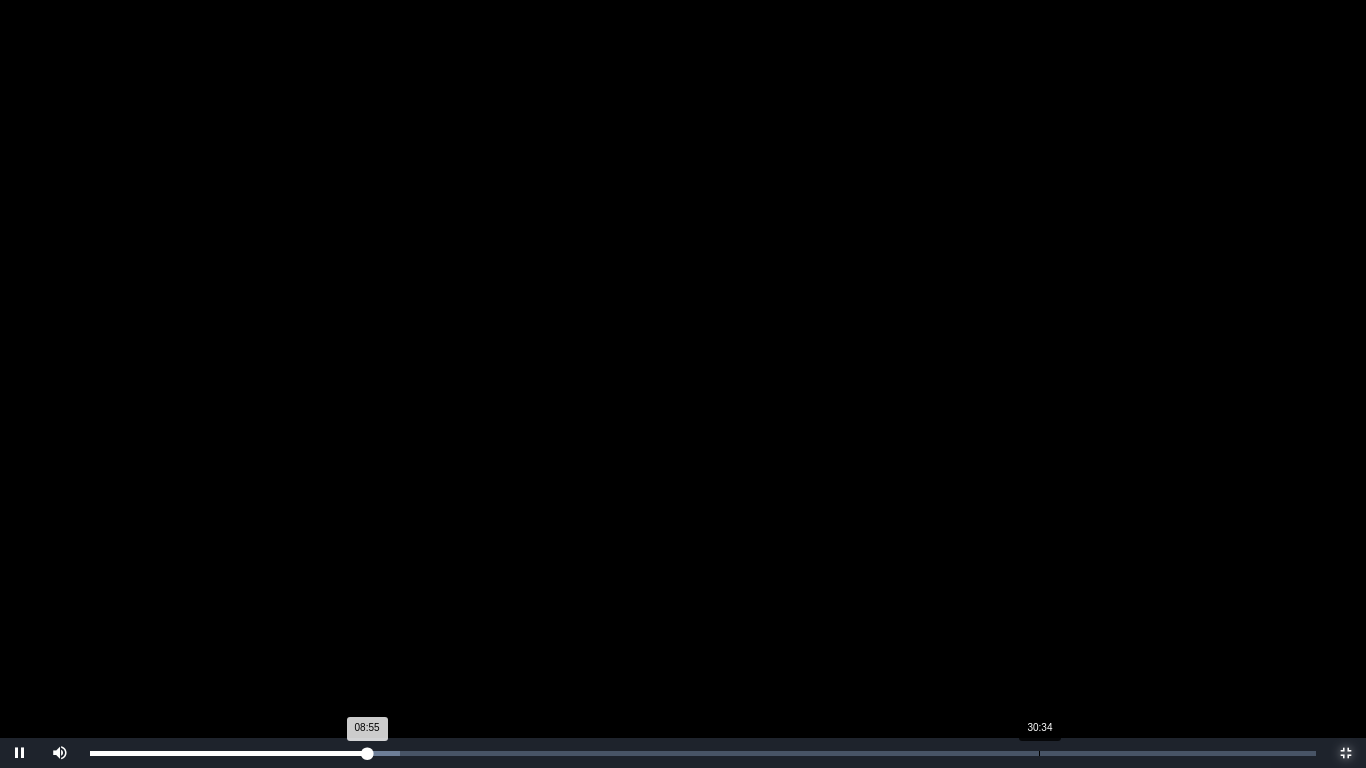 click on "Loaded : 0% 30:34 08:55 Progress : 0%" at bounding box center (703, 753) 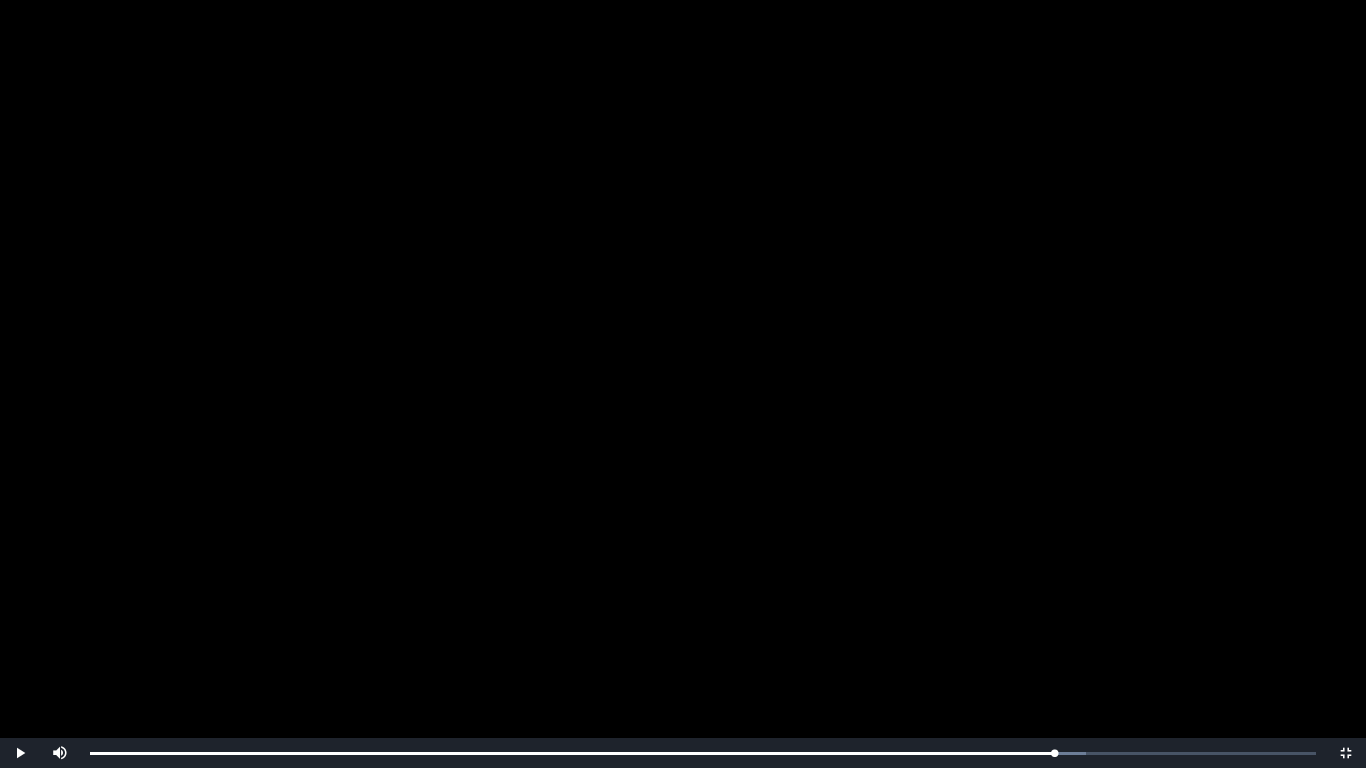 click at bounding box center (683, 384) 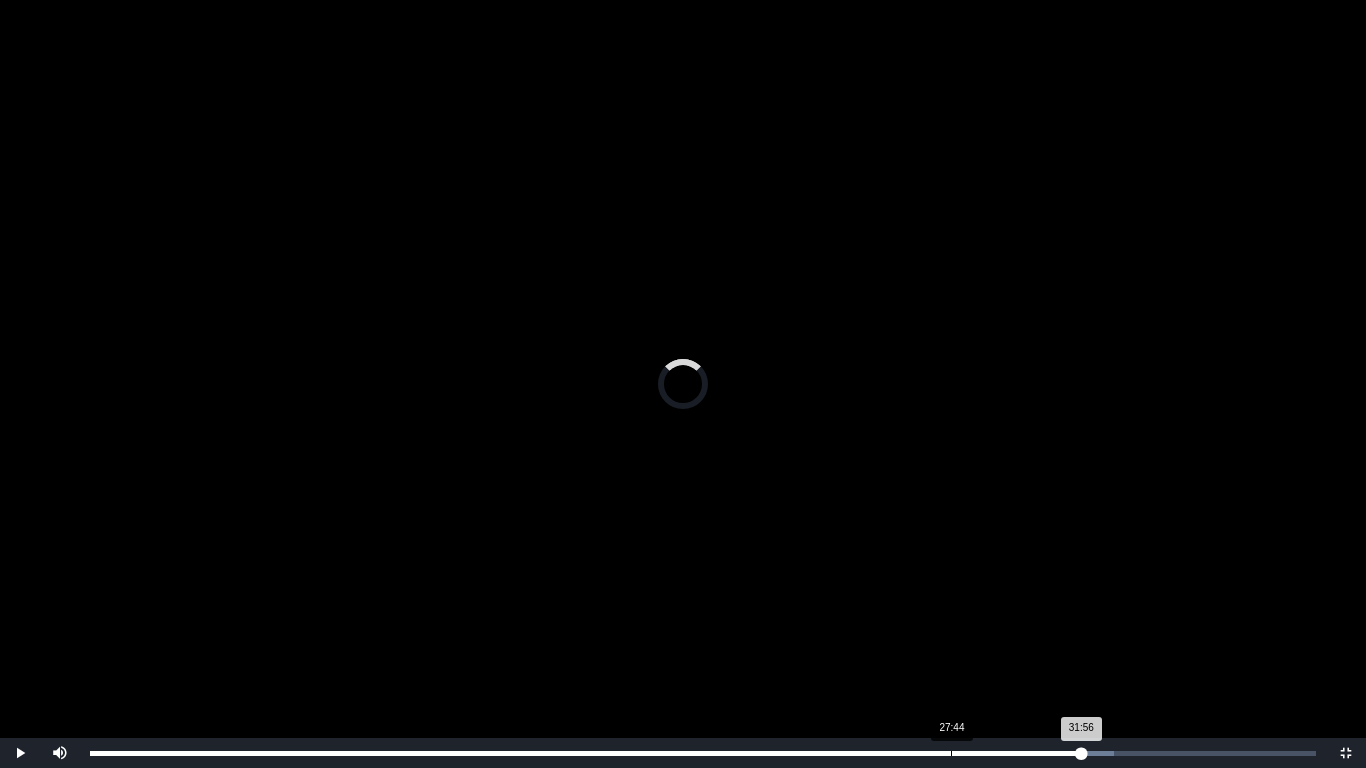click on "Loaded : 0% 27:44 31:56 Progress : 0%" at bounding box center (703, 753) 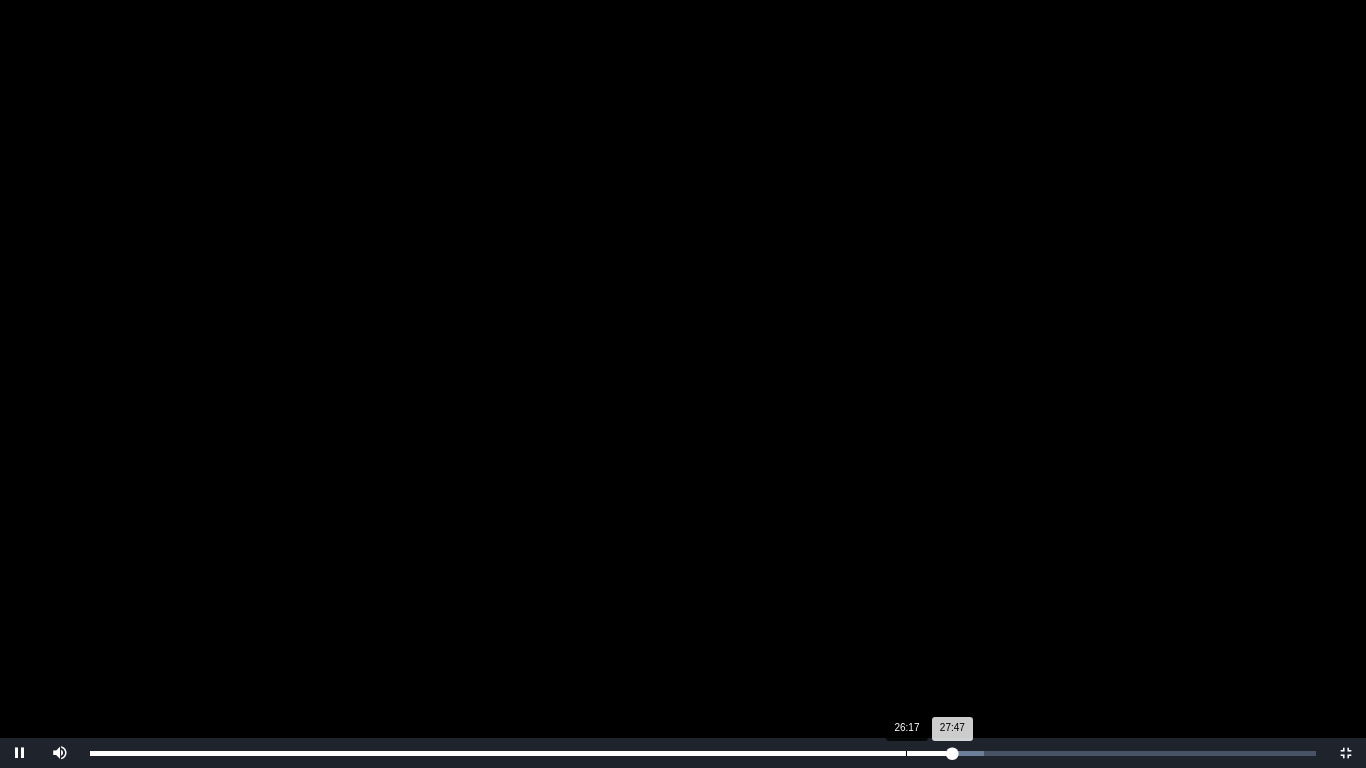 click on "Loaded : 0% 26:17 27:47 Progress : 0%" at bounding box center [703, 753] 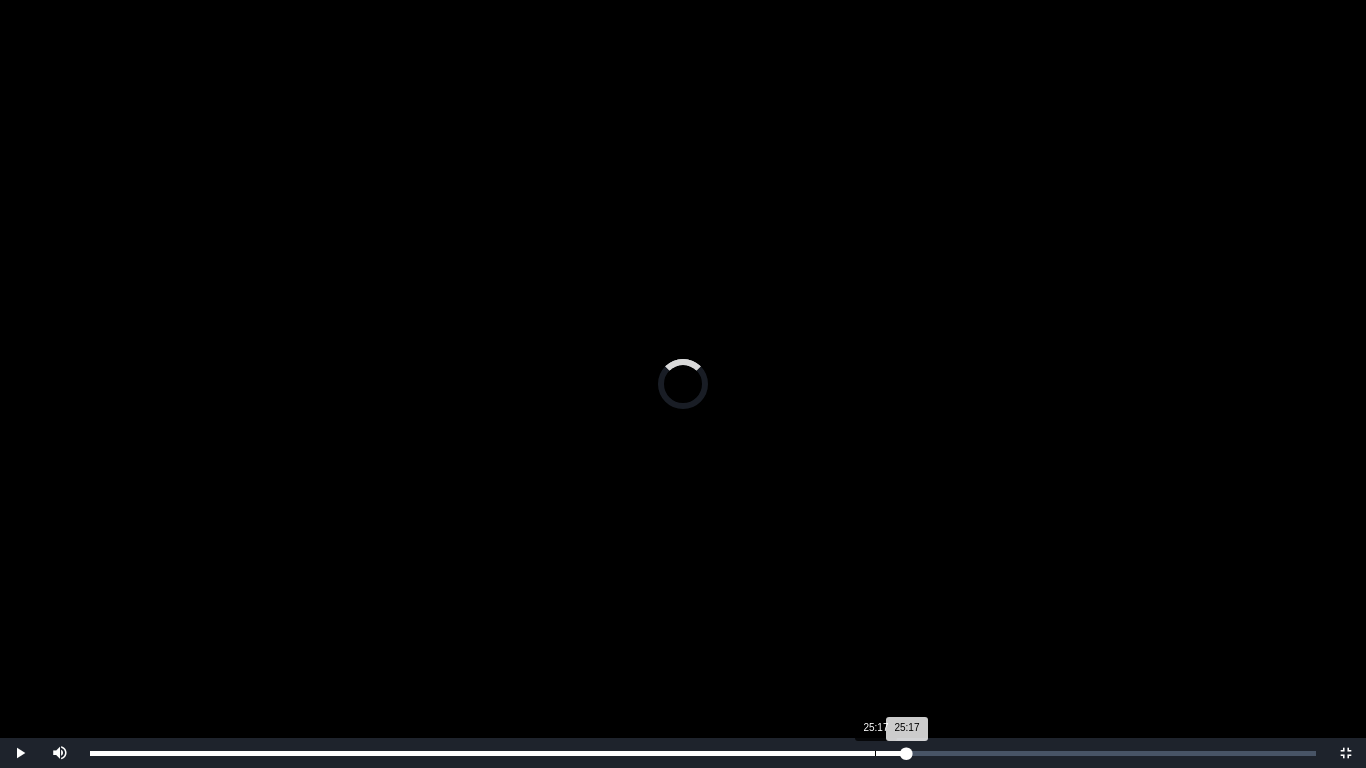 click on "Loaded : 0% 25:17 25:17 Progress : 0%" at bounding box center (703, 753) 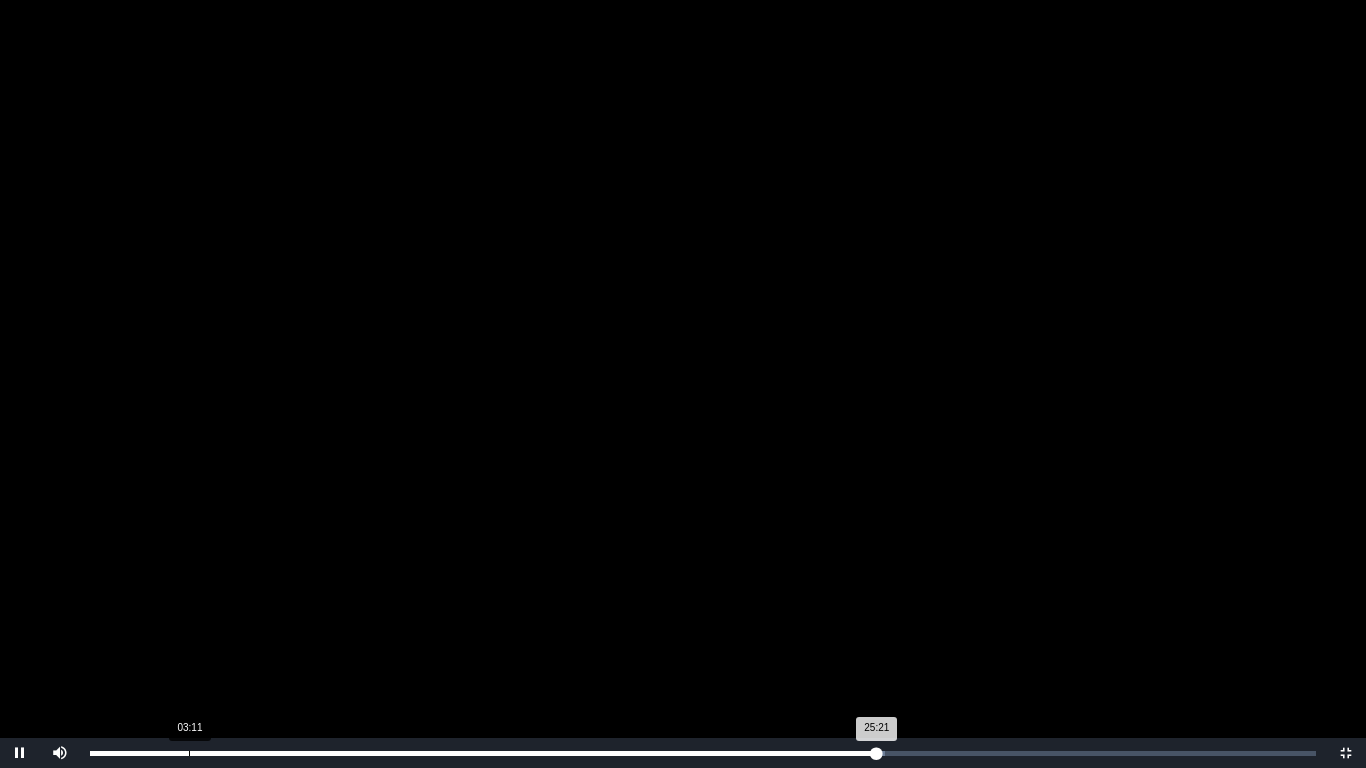 click on "Loaded : 0% 03:11 25:21 Progress : 0%" at bounding box center [703, 753] 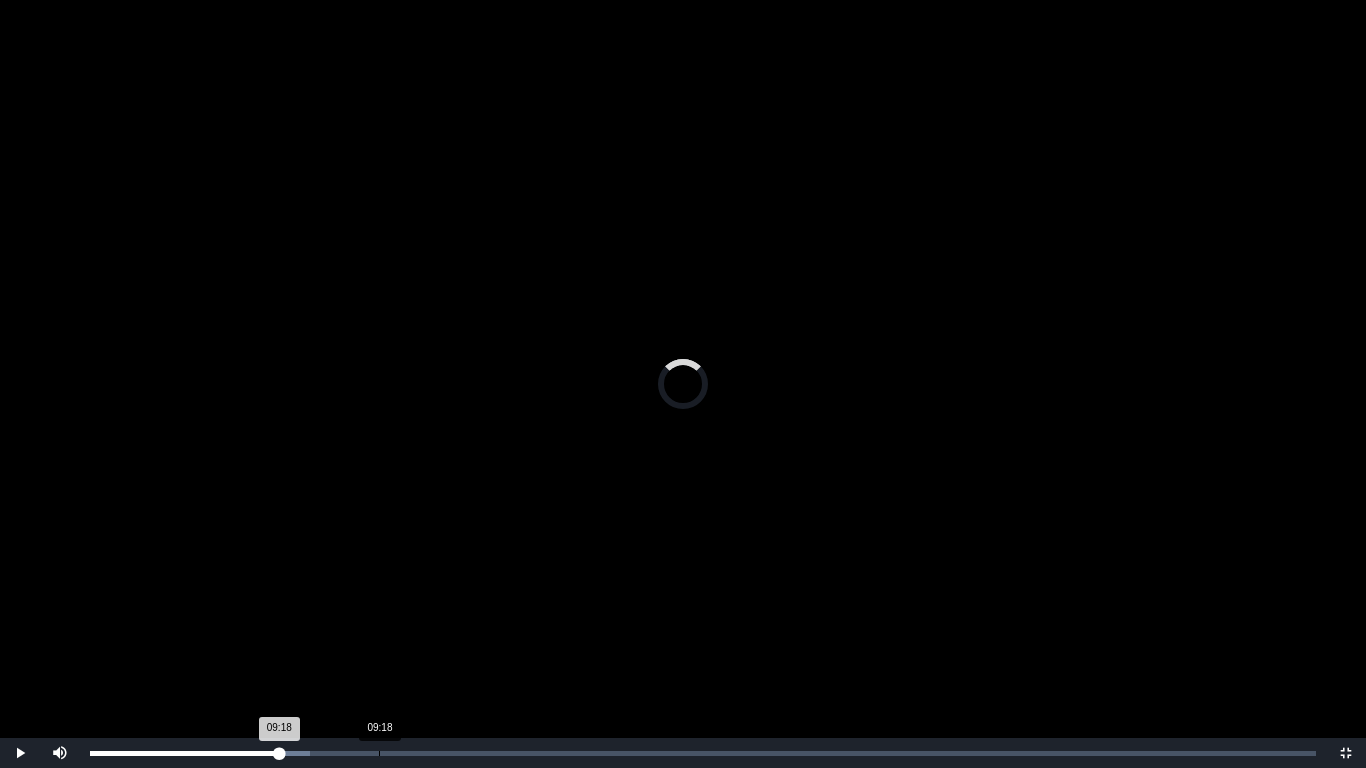 click on "09:18" at bounding box center [379, 753] 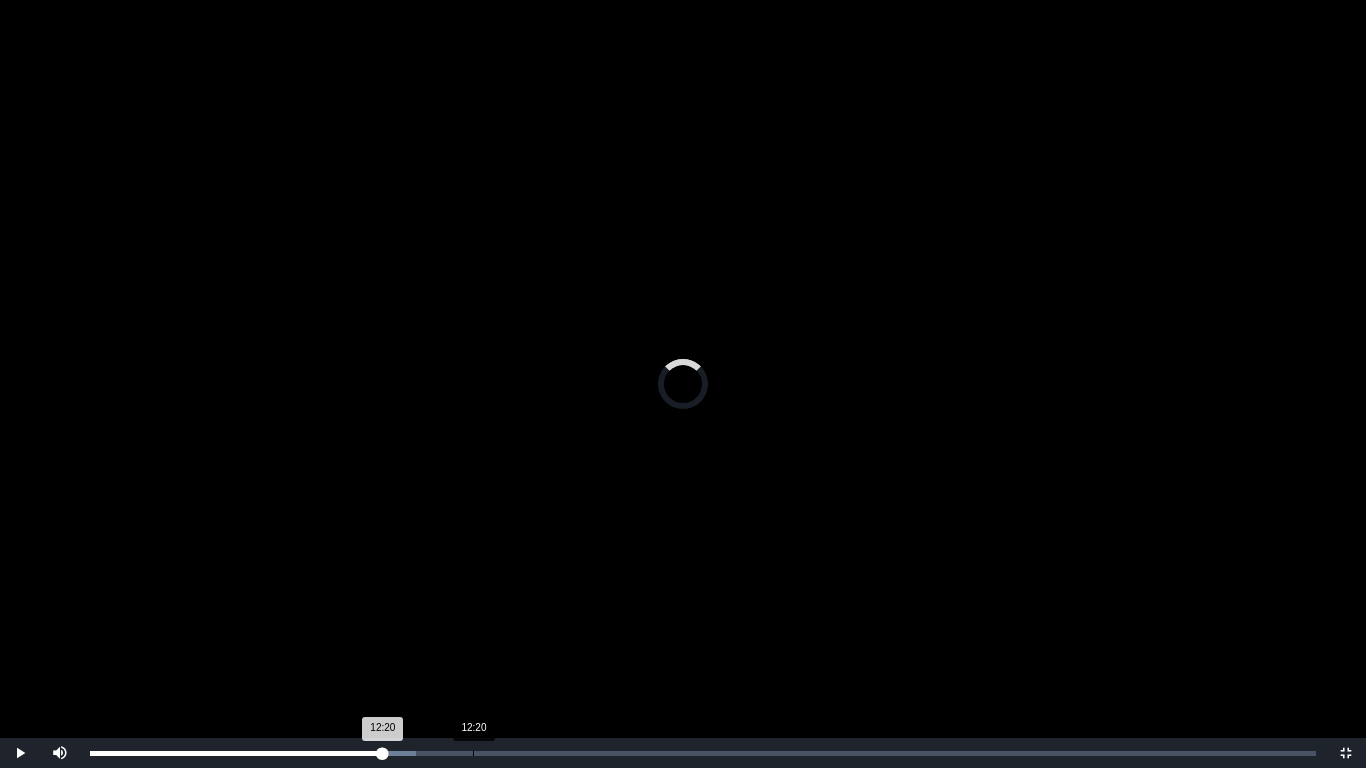 click on "Loaded : 0% 12:20 12:20 Progress : 0%" at bounding box center (703, 753) 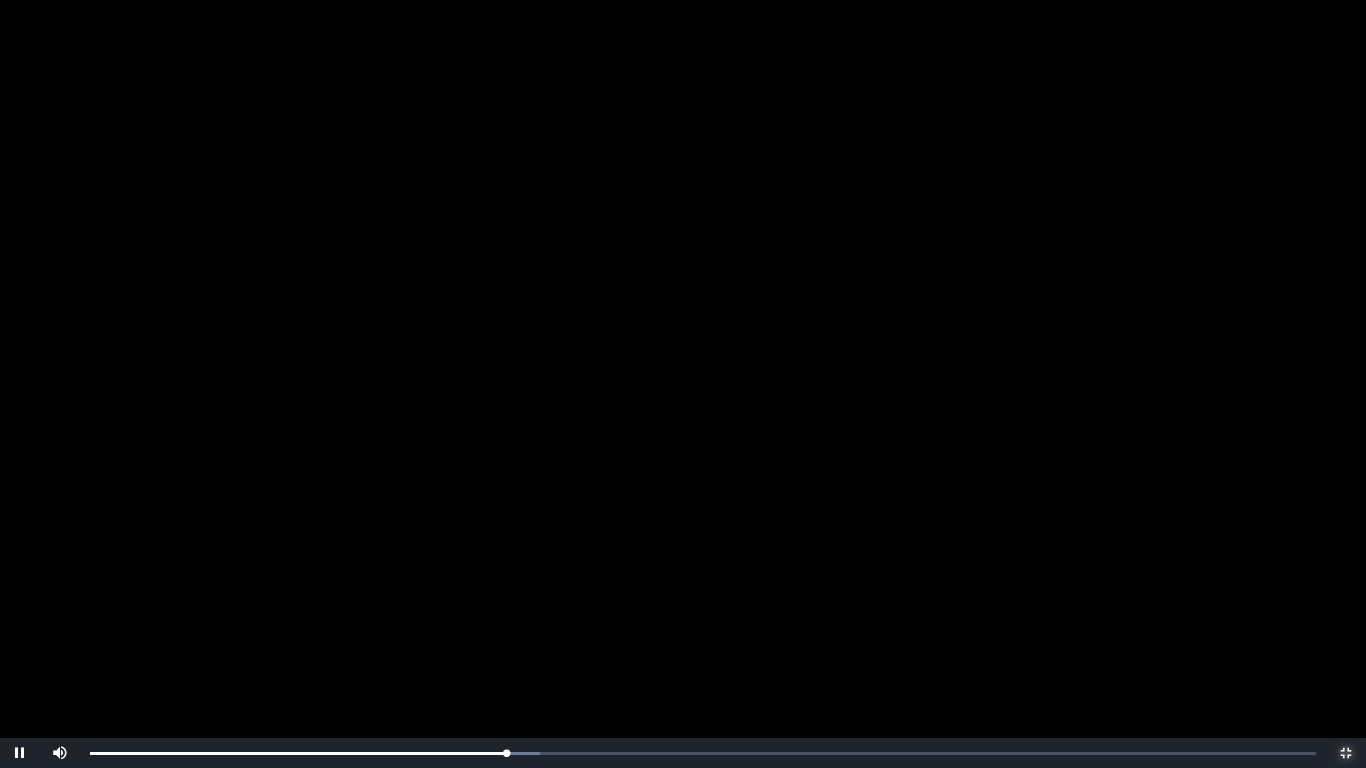 click at bounding box center [1346, 753] 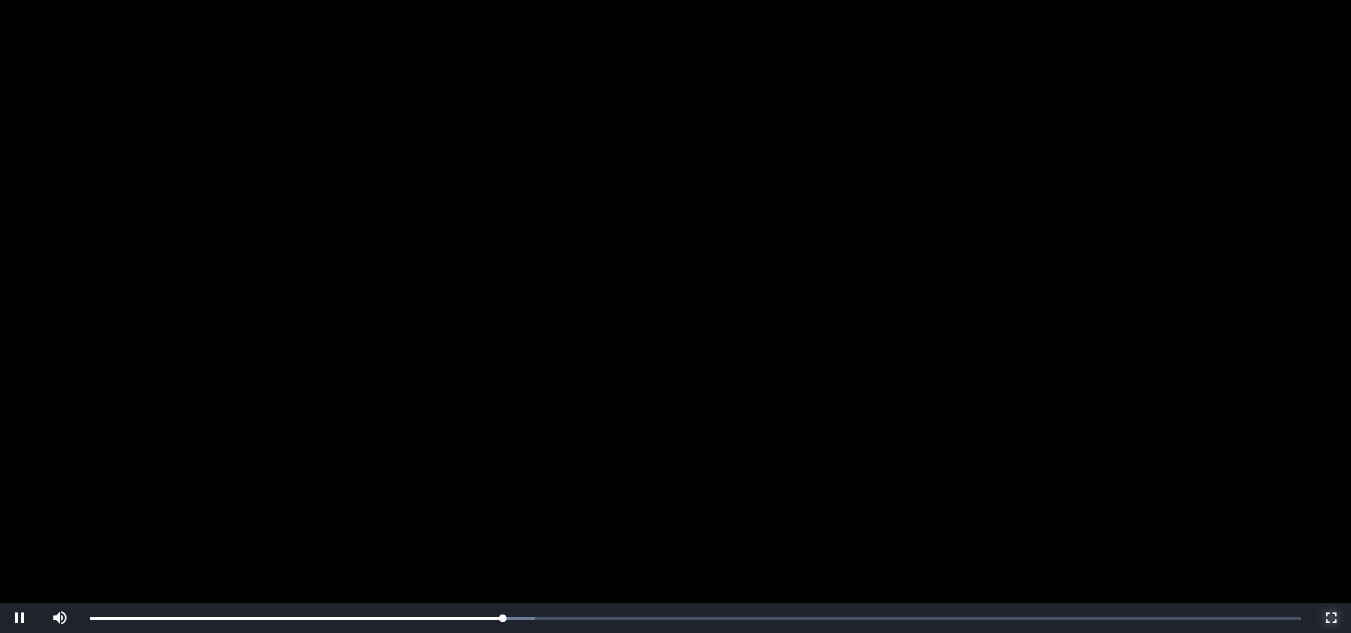 scroll, scrollTop: 447, scrollLeft: 0, axis: vertical 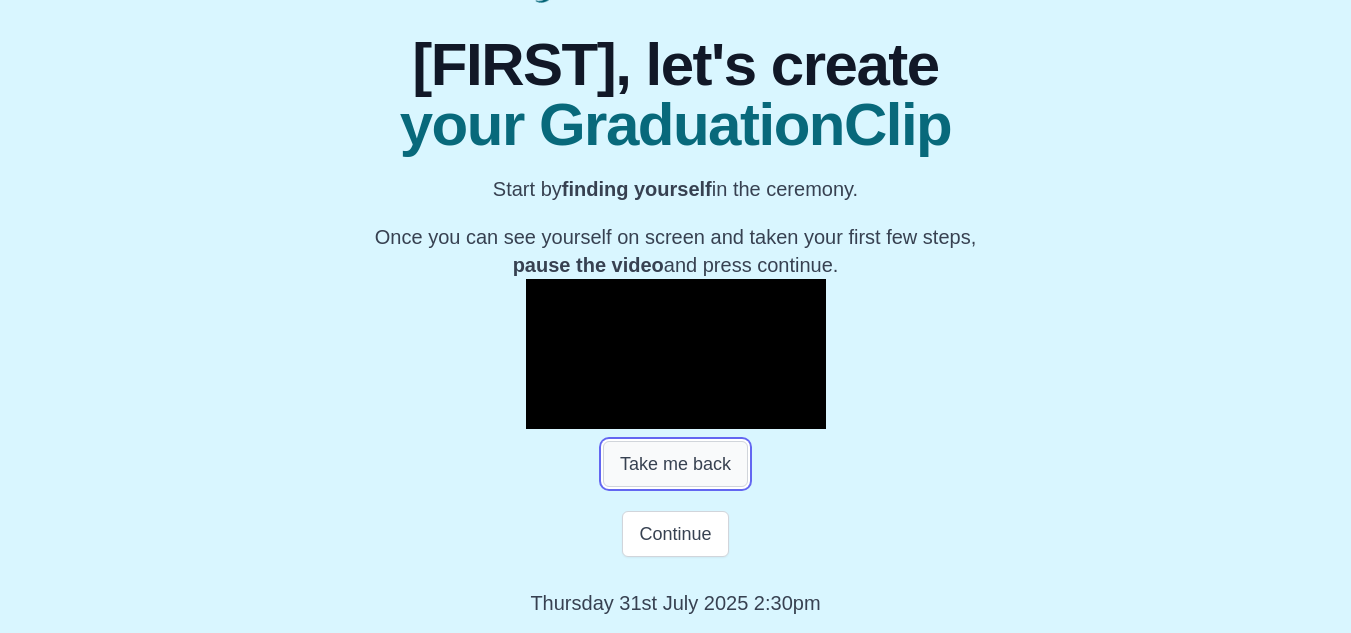click on "Take me back" at bounding box center (675, 464) 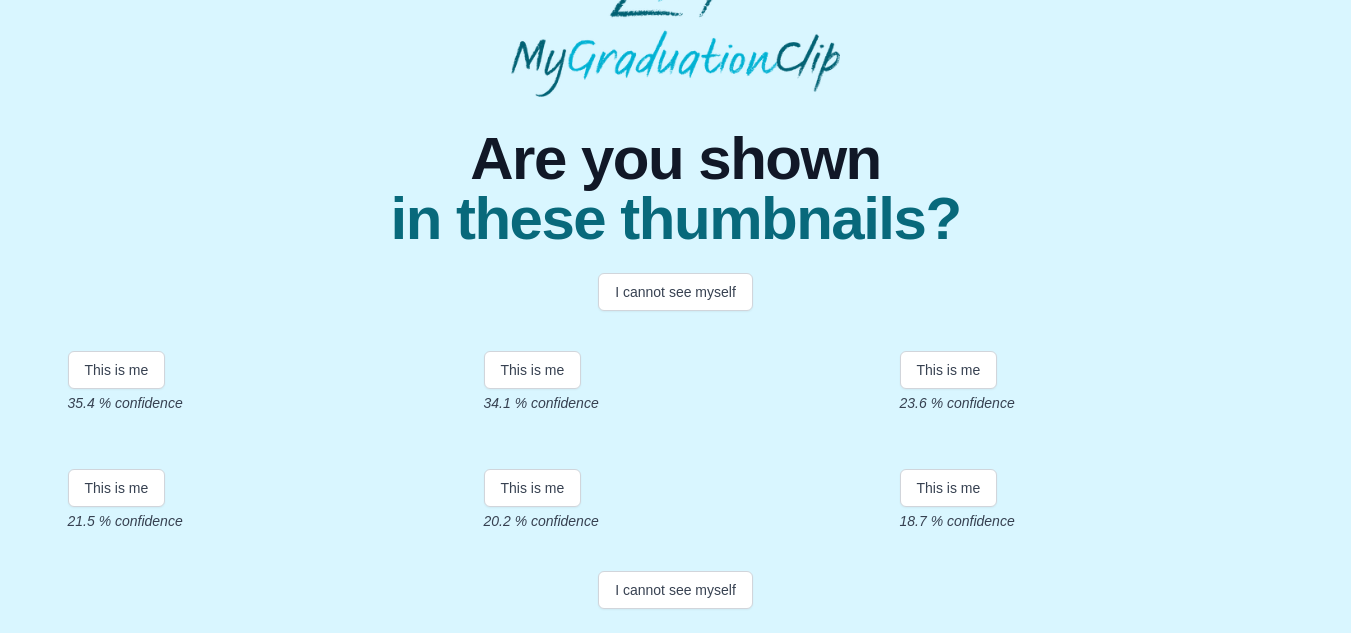 scroll, scrollTop: 94, scrollLeft: 0, axis: vertical 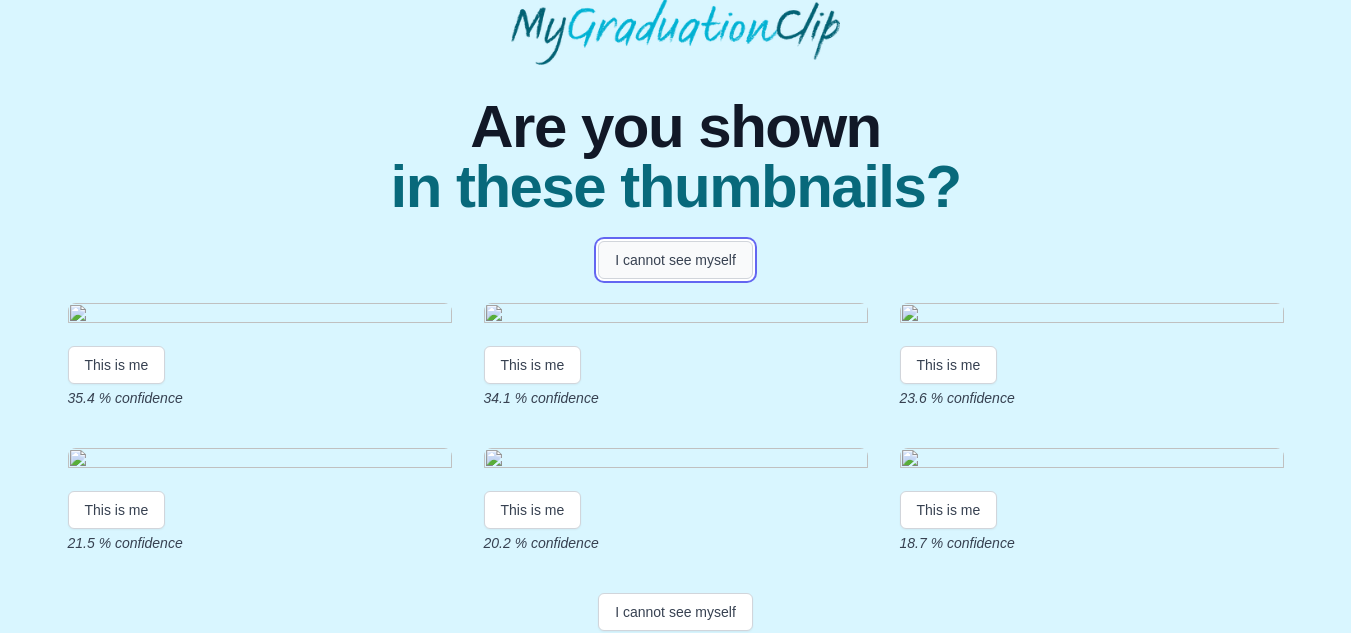 click on "I cannot see myself" at bounding box center (675, 260) 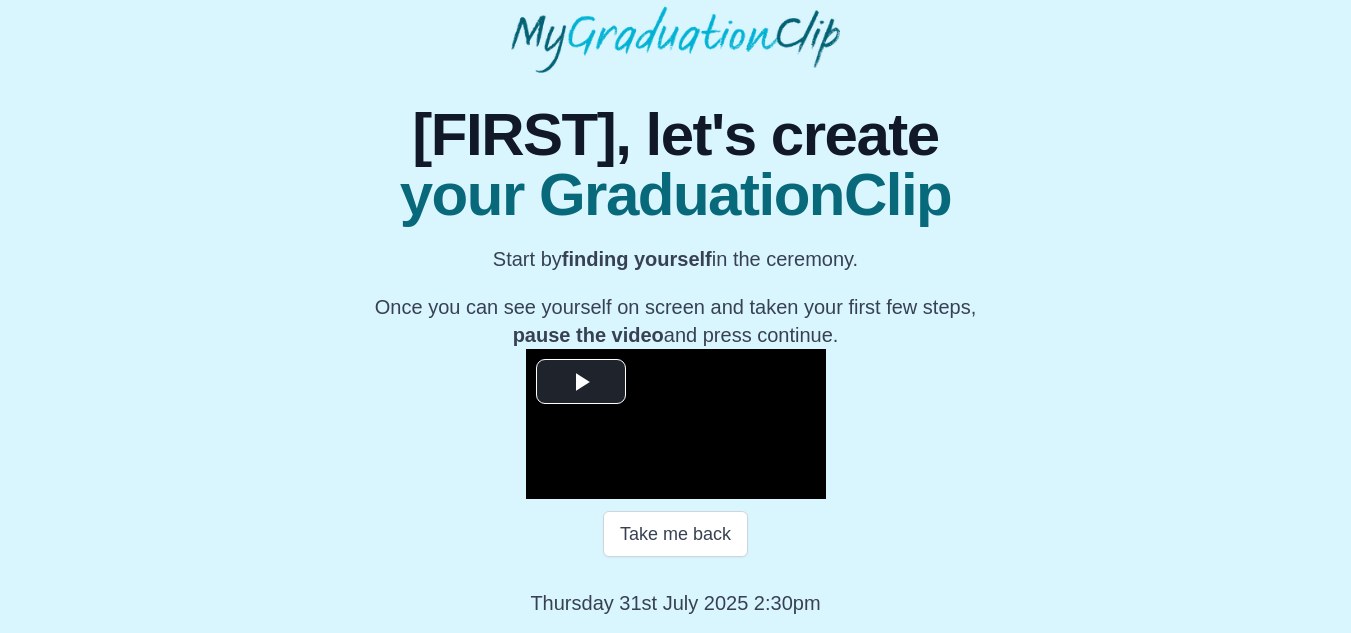 scroll, scrollTop: 377, scrollLeft: 0, axis: vertical 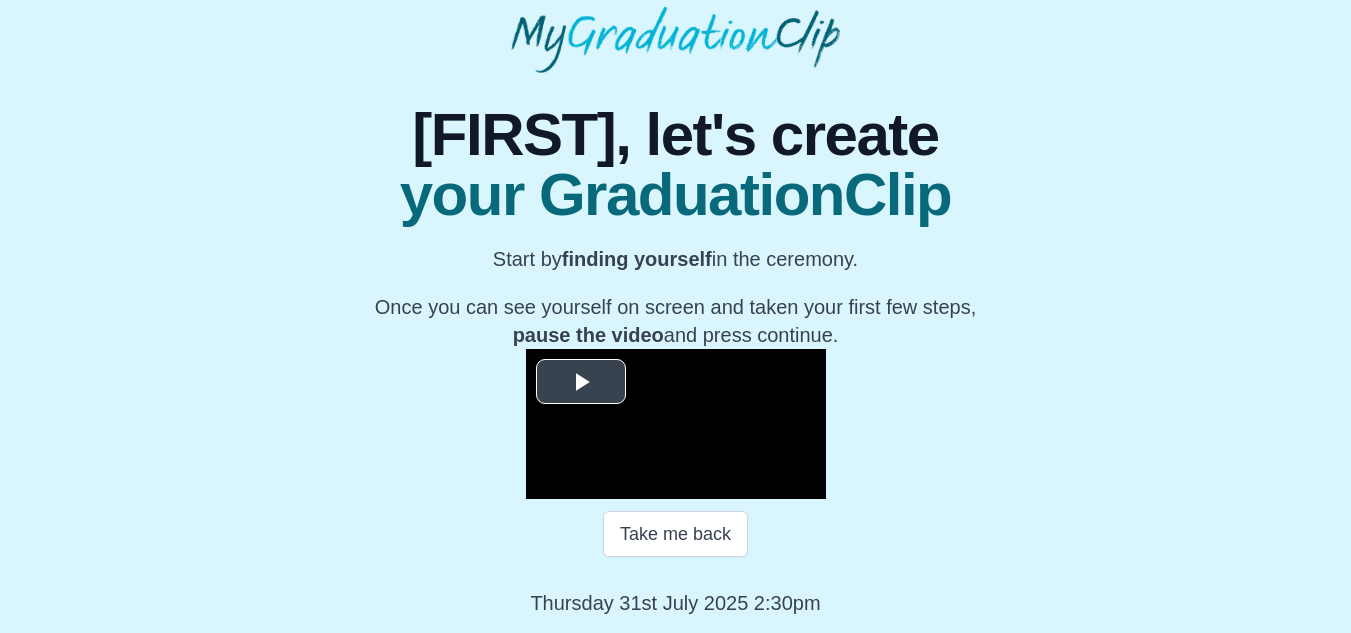 click at bounding box center [581, 382] 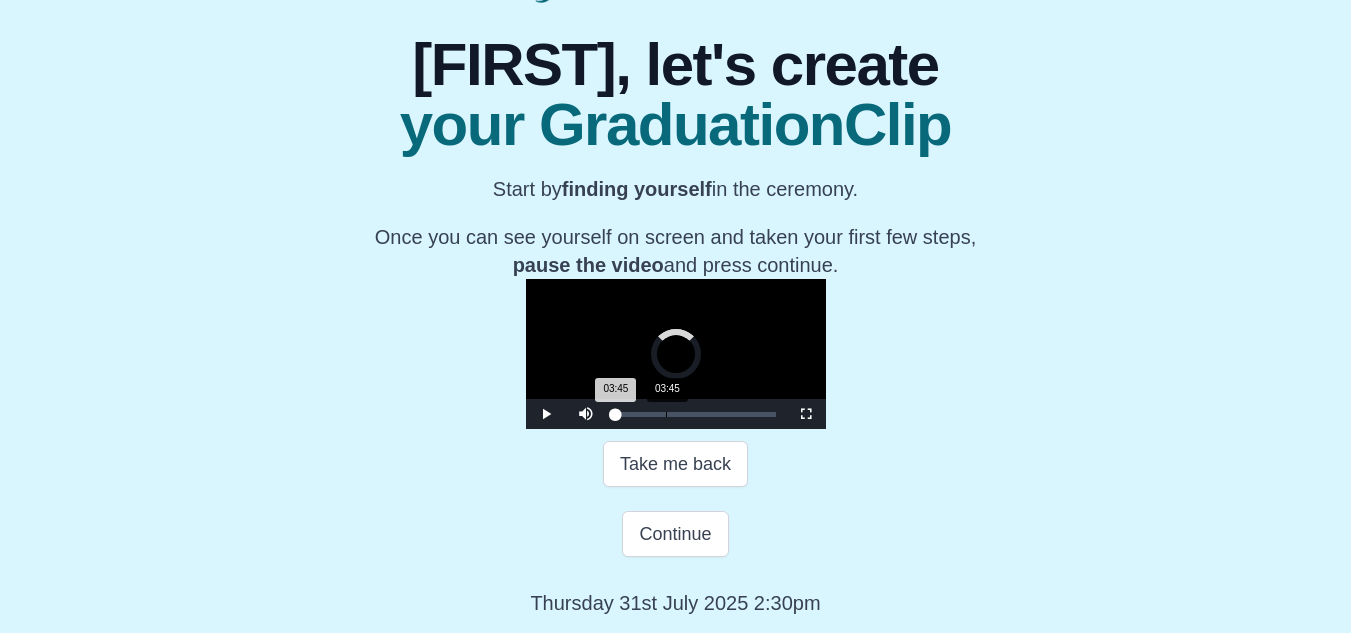 click on "03:45" at bounding box center [666, 414] 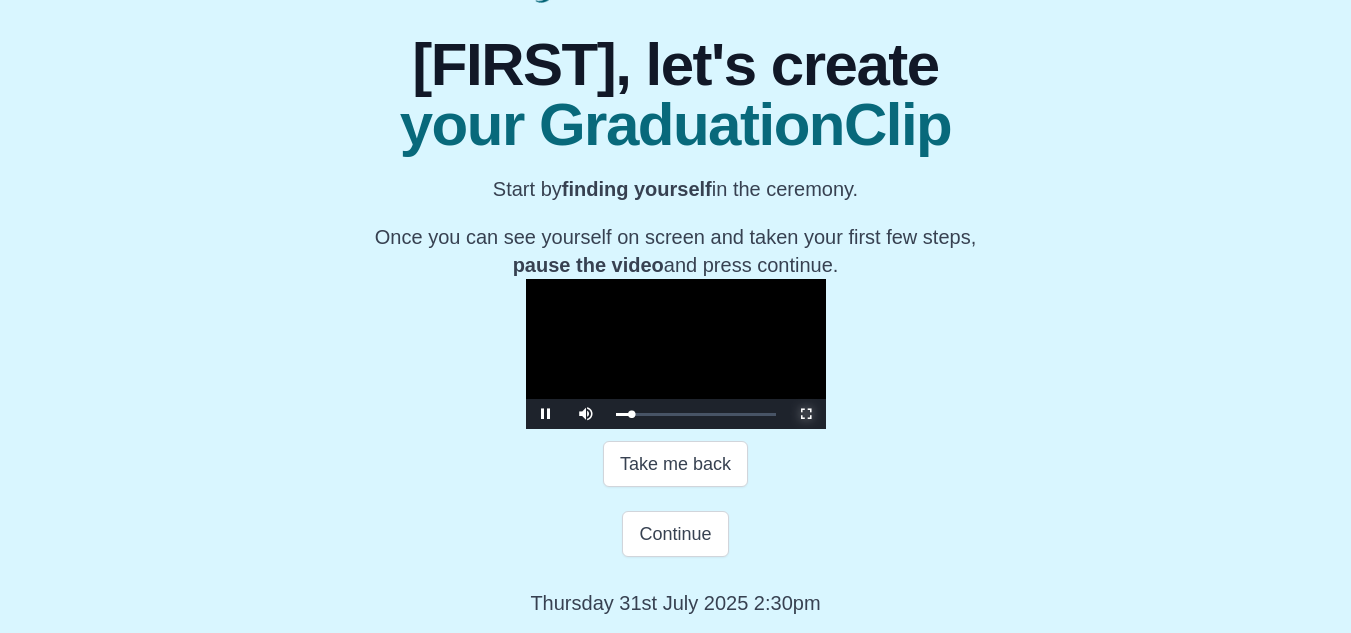 click at bounding box center [806, 414] 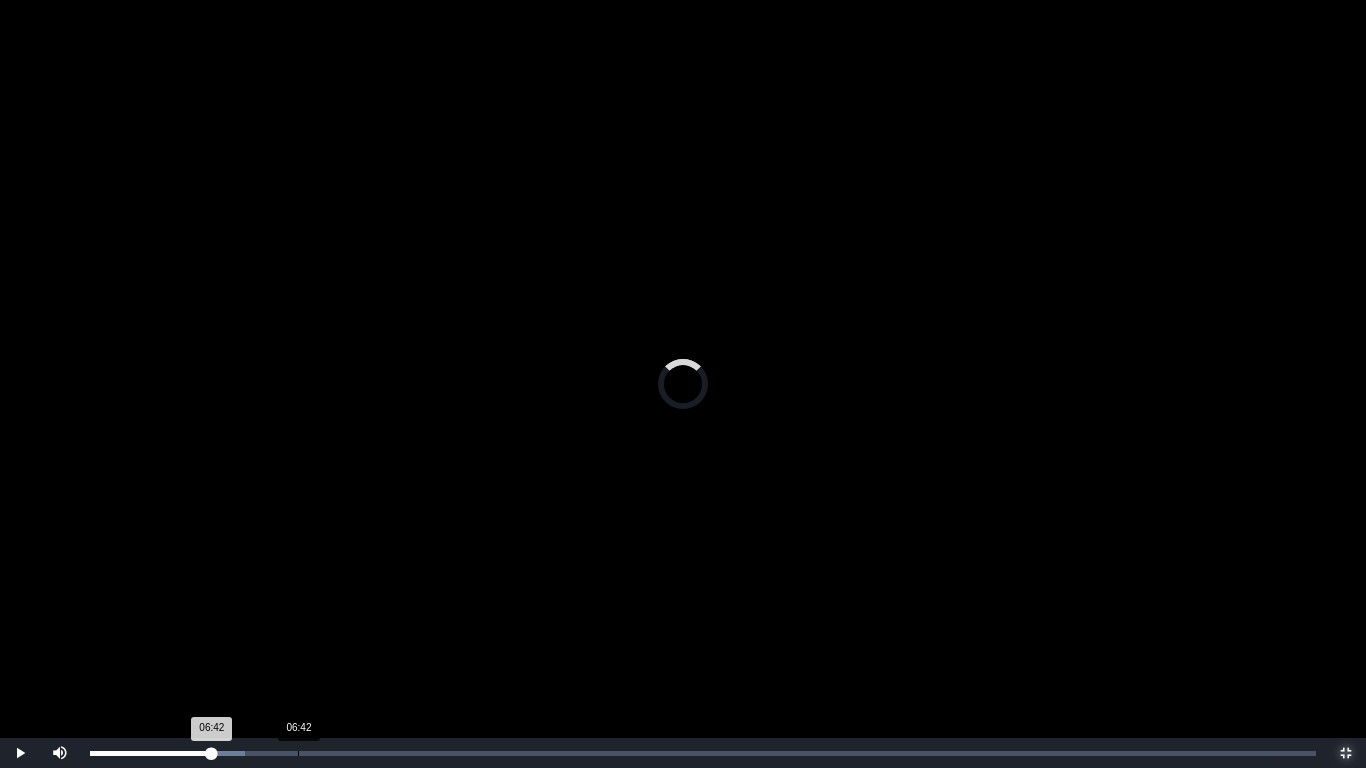click on "06:42" at bounding box center (298, 753) 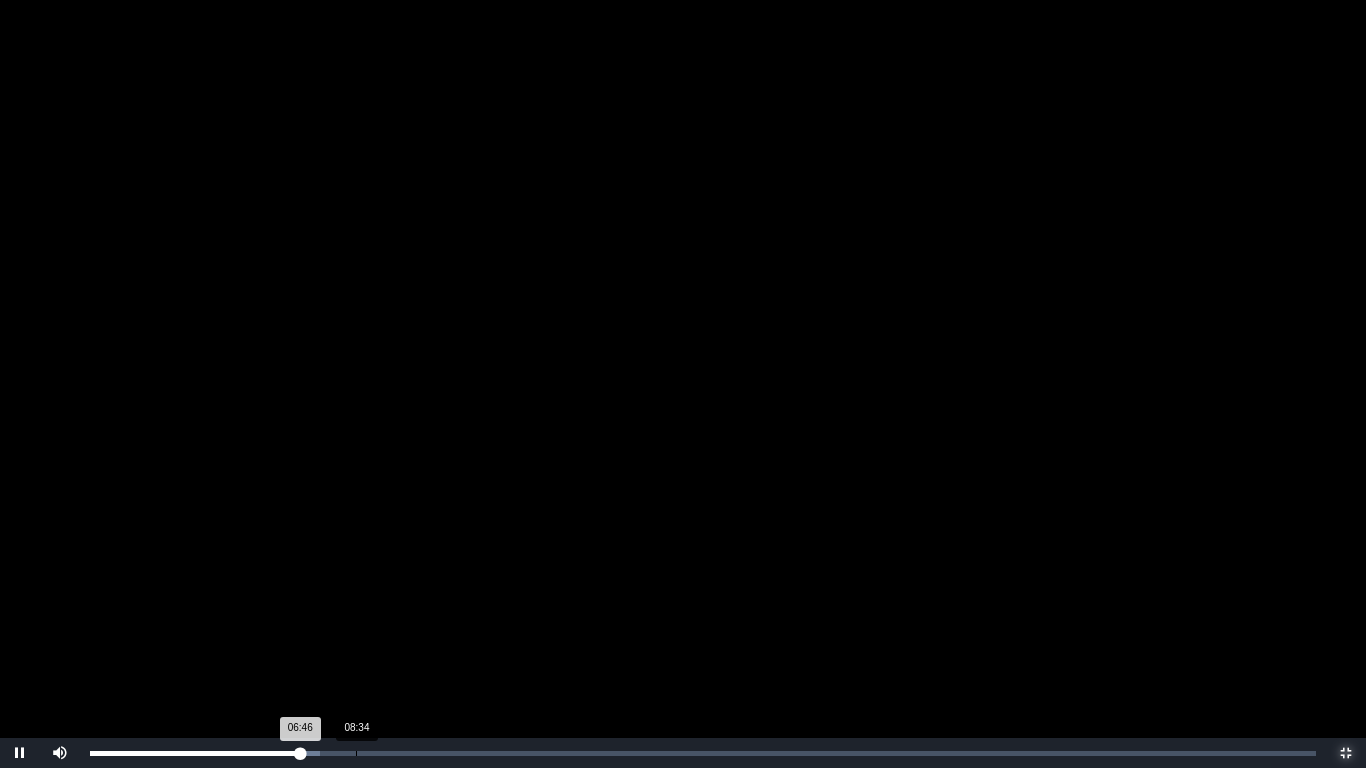 click on "Loaded : 0% 08:34 06:46 Progress : 0%" at bounding box center (703, 753) 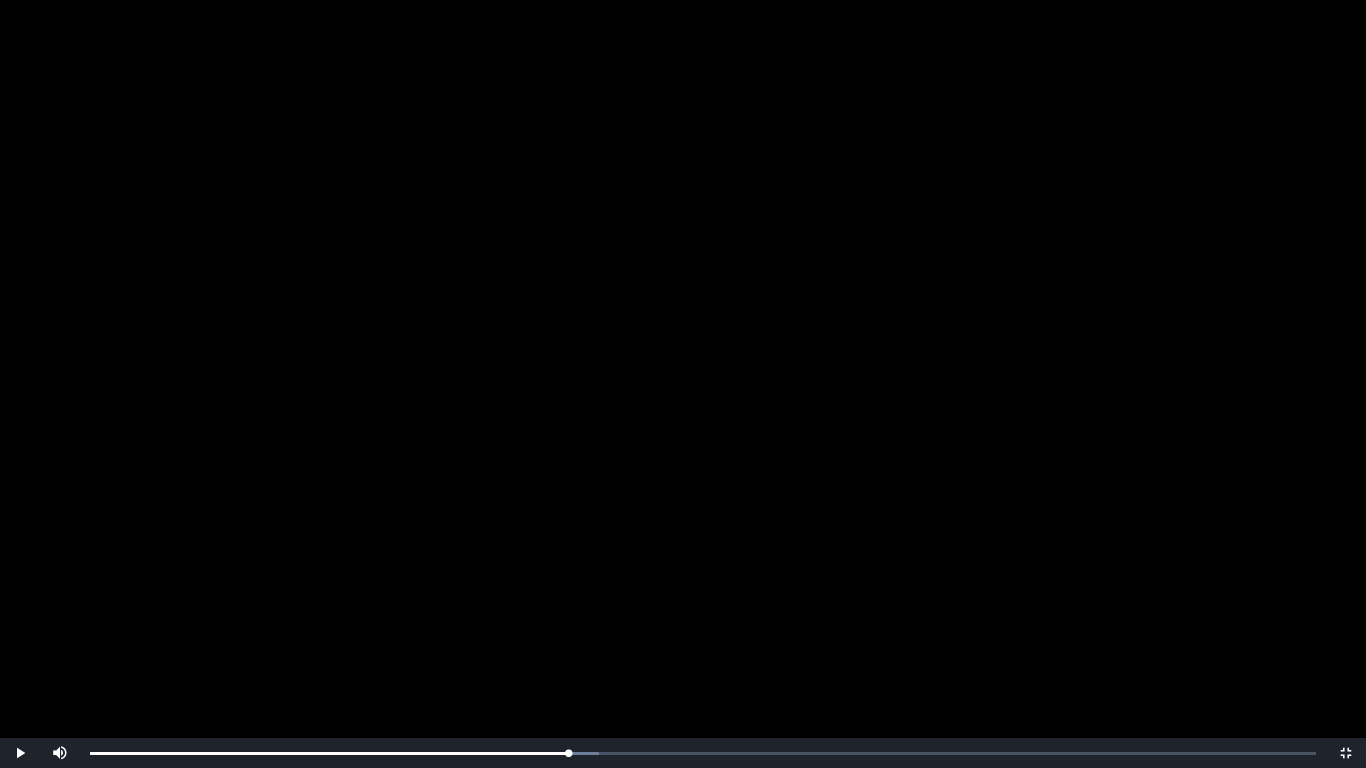 click at bounding box center [683, 384] 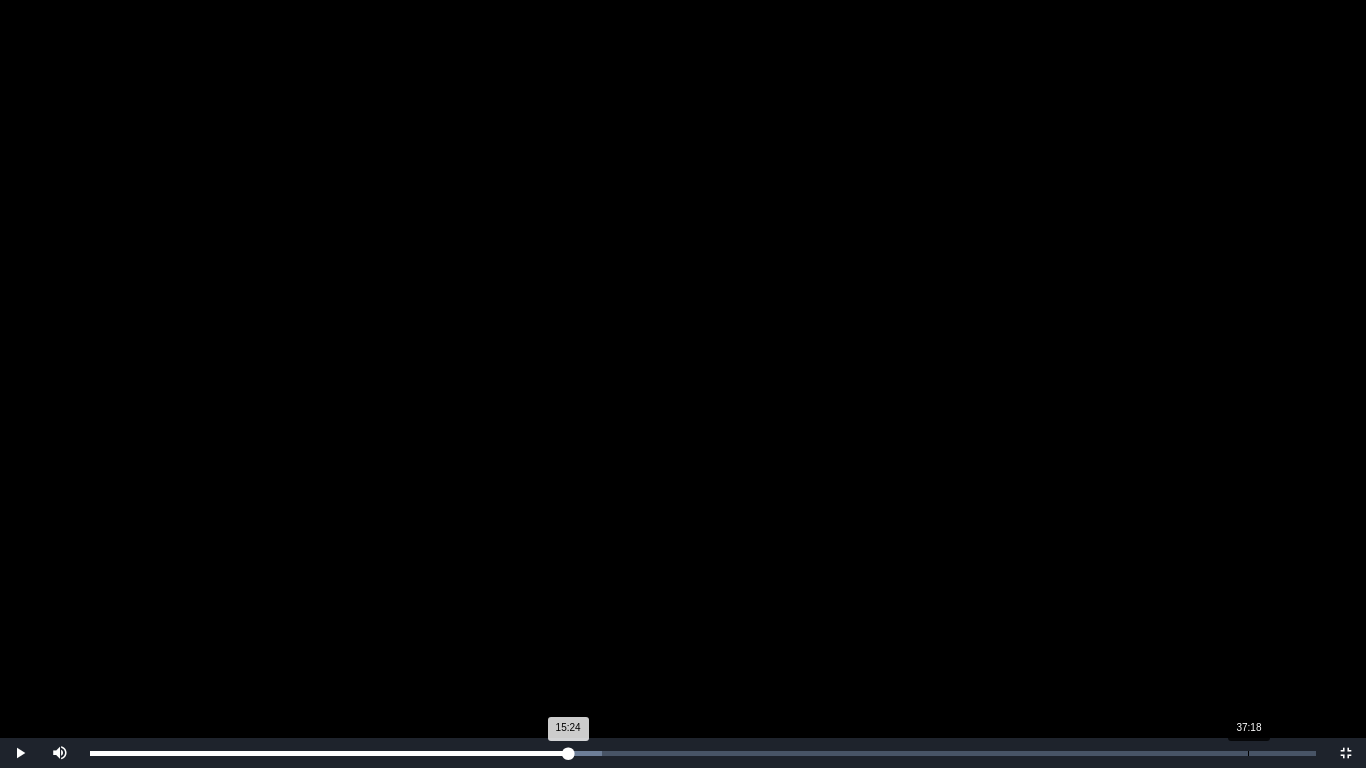 click on "Loaded : 0% 37:18 15:24 Progress : 0%" at bounding box center (703, 753) 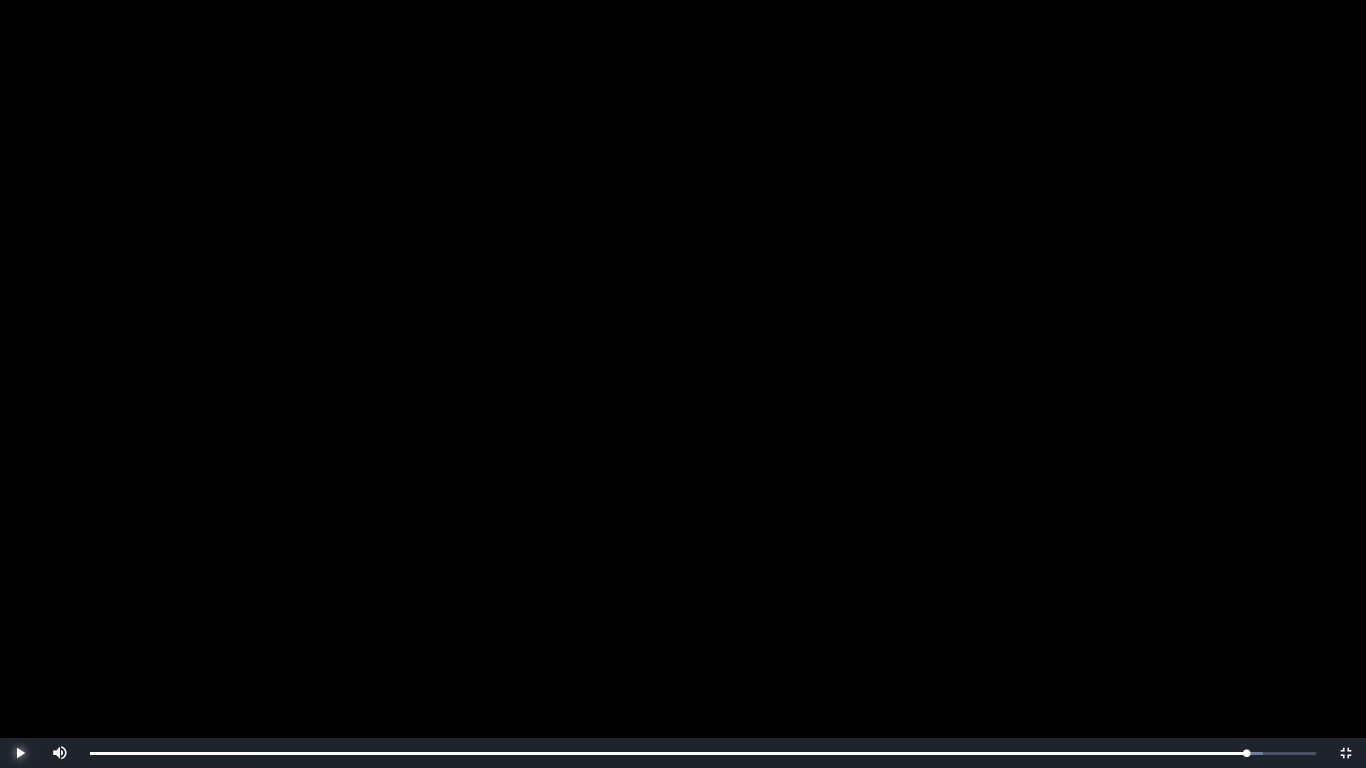 click at bounding box center [20, 753] 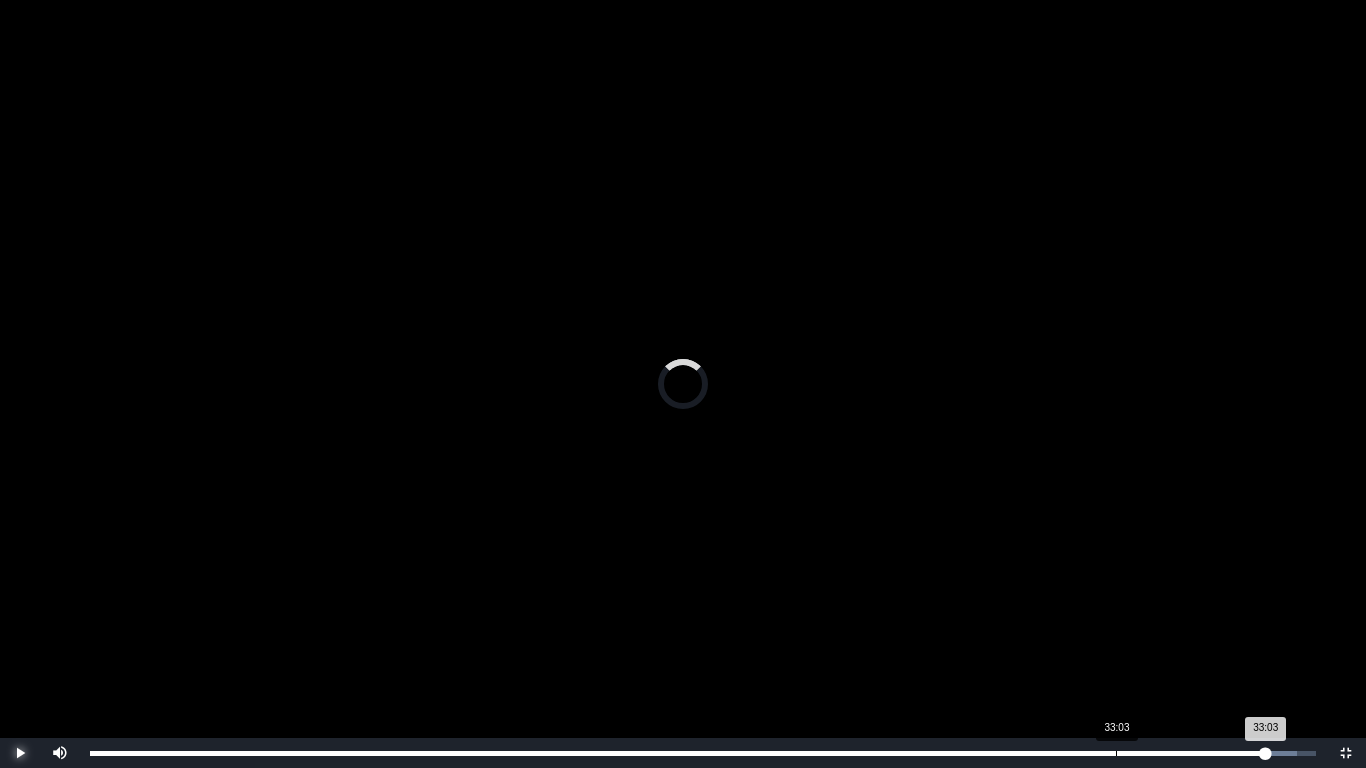 click on "33:03" at bounding box center [1116, 753] 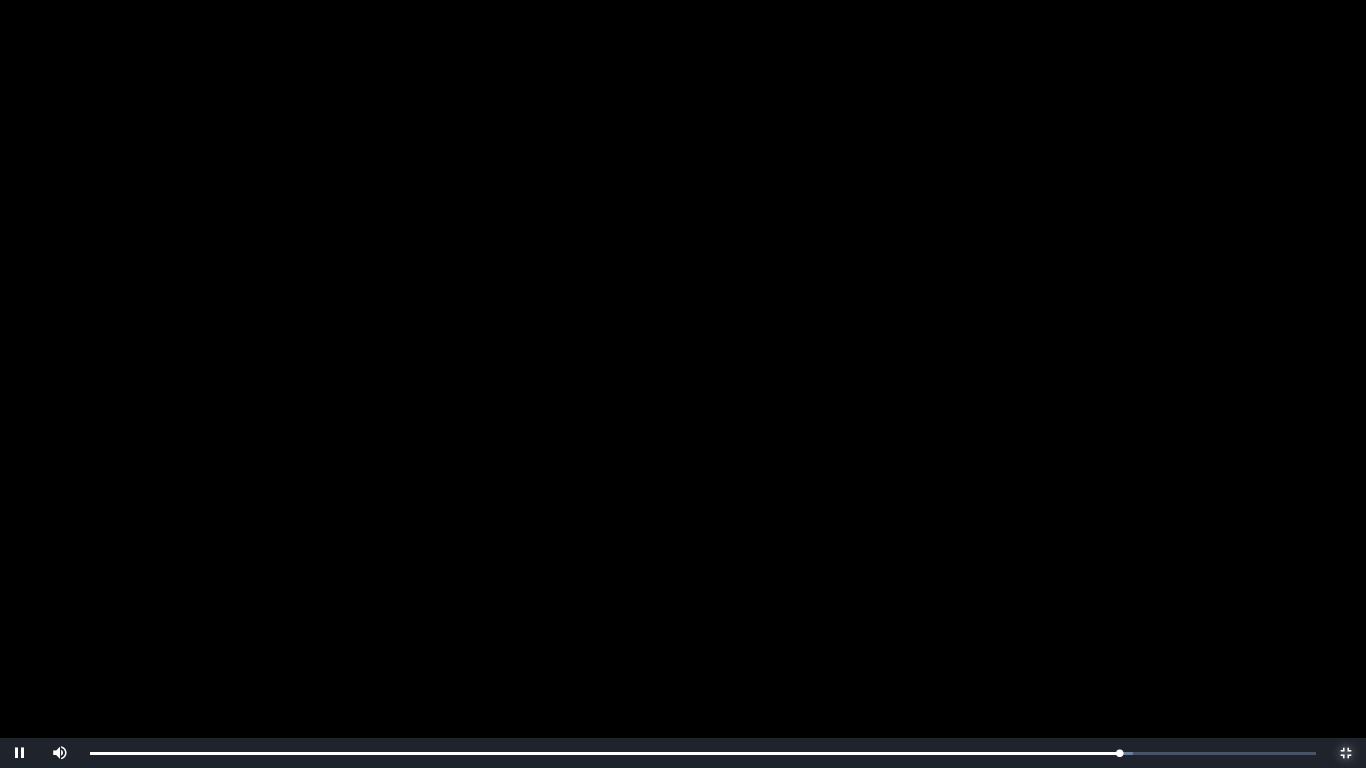 click at bounding box center [1346, 753] 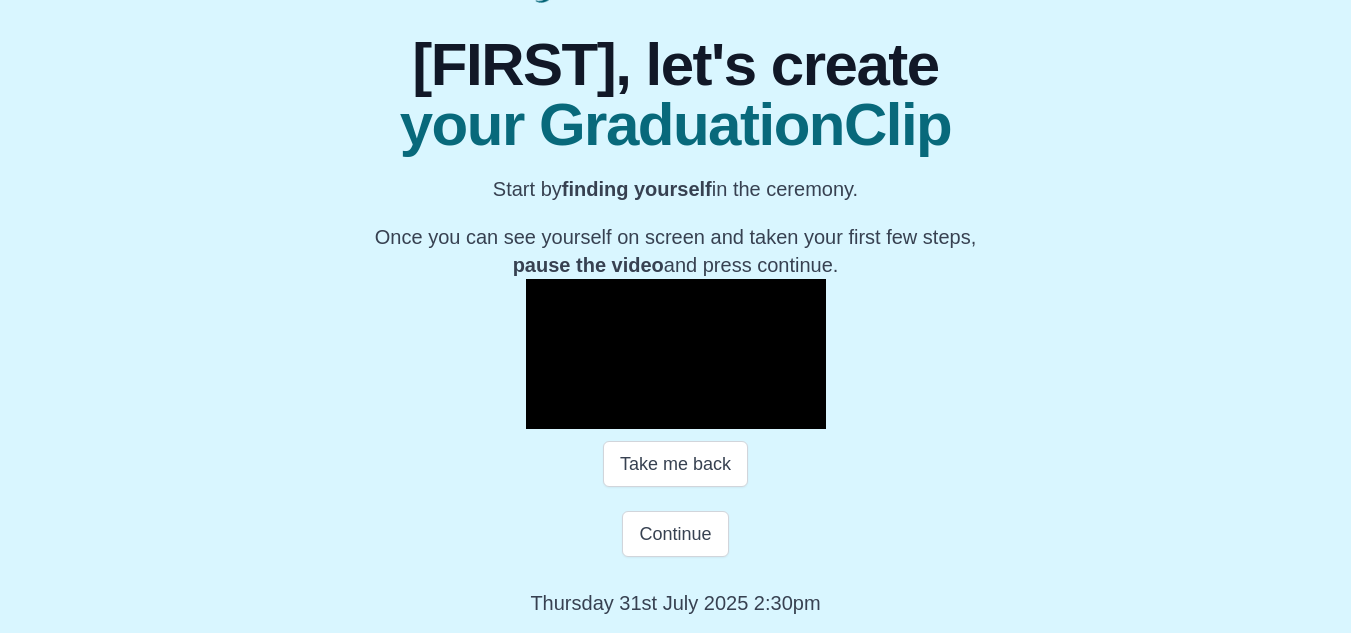 scroll, scrollTop: 400, scrollLeft: 0, axis: vertical 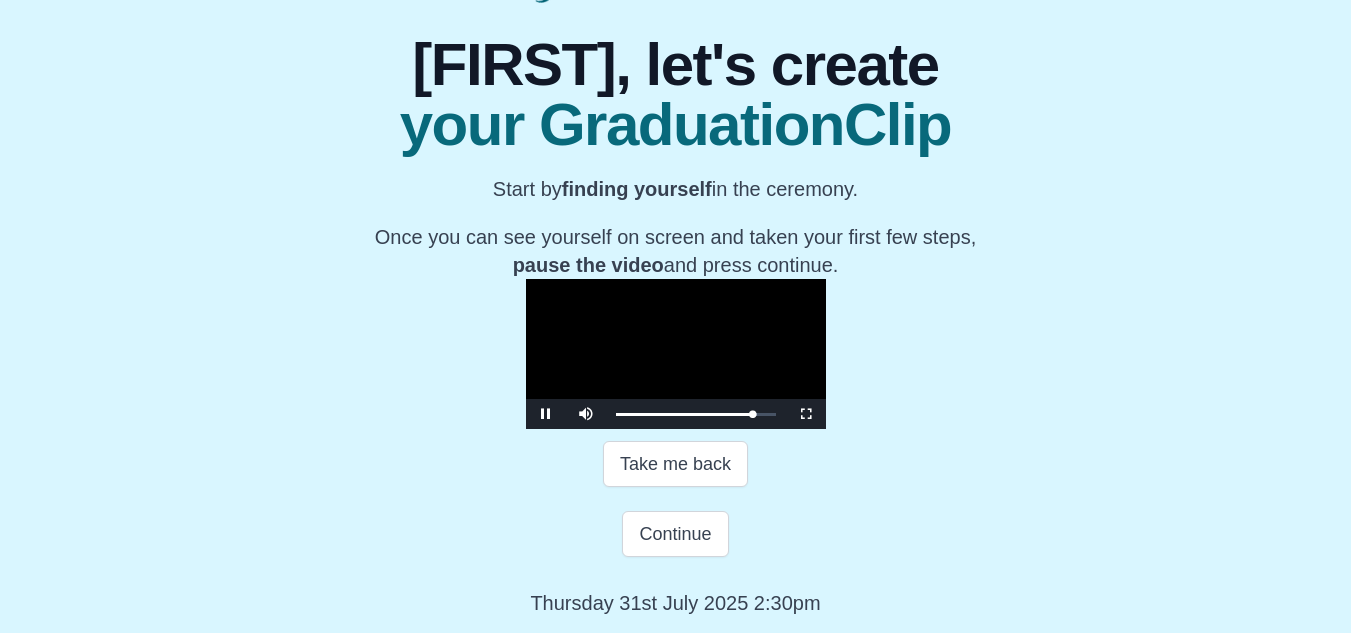 click at bounding box center [676, 354] 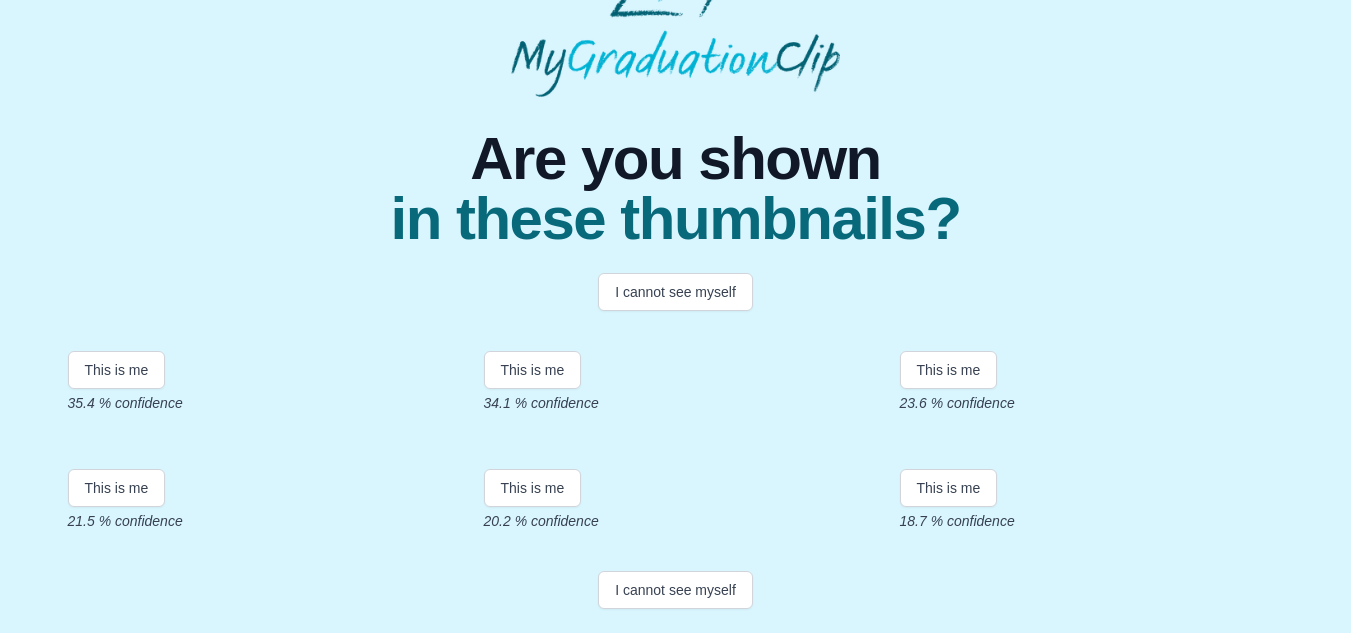 scroll, scrollTop: 494, scrollLeft: 0, axis: vertical 